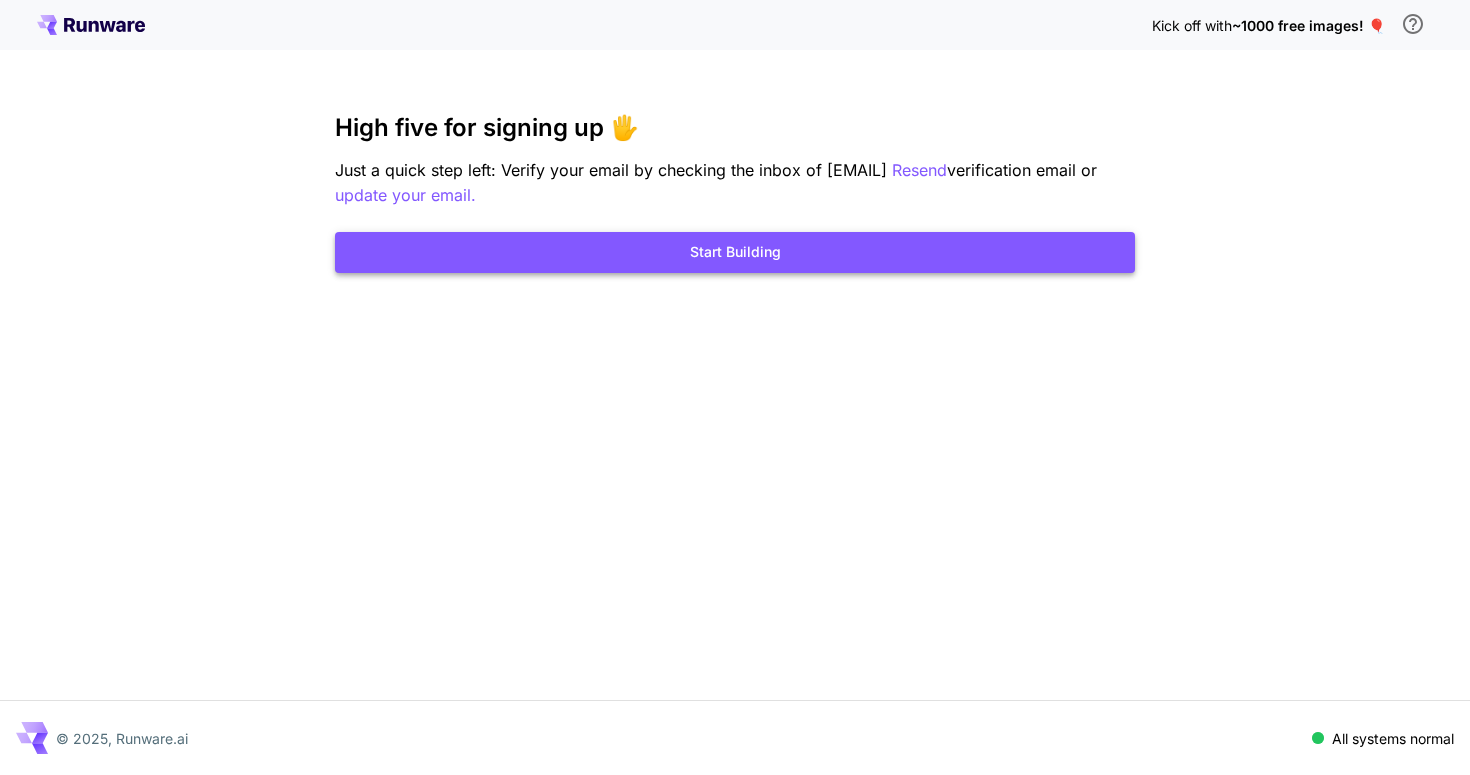 scroll, scrollTop: 0, scrollLeft: 0, axis: both 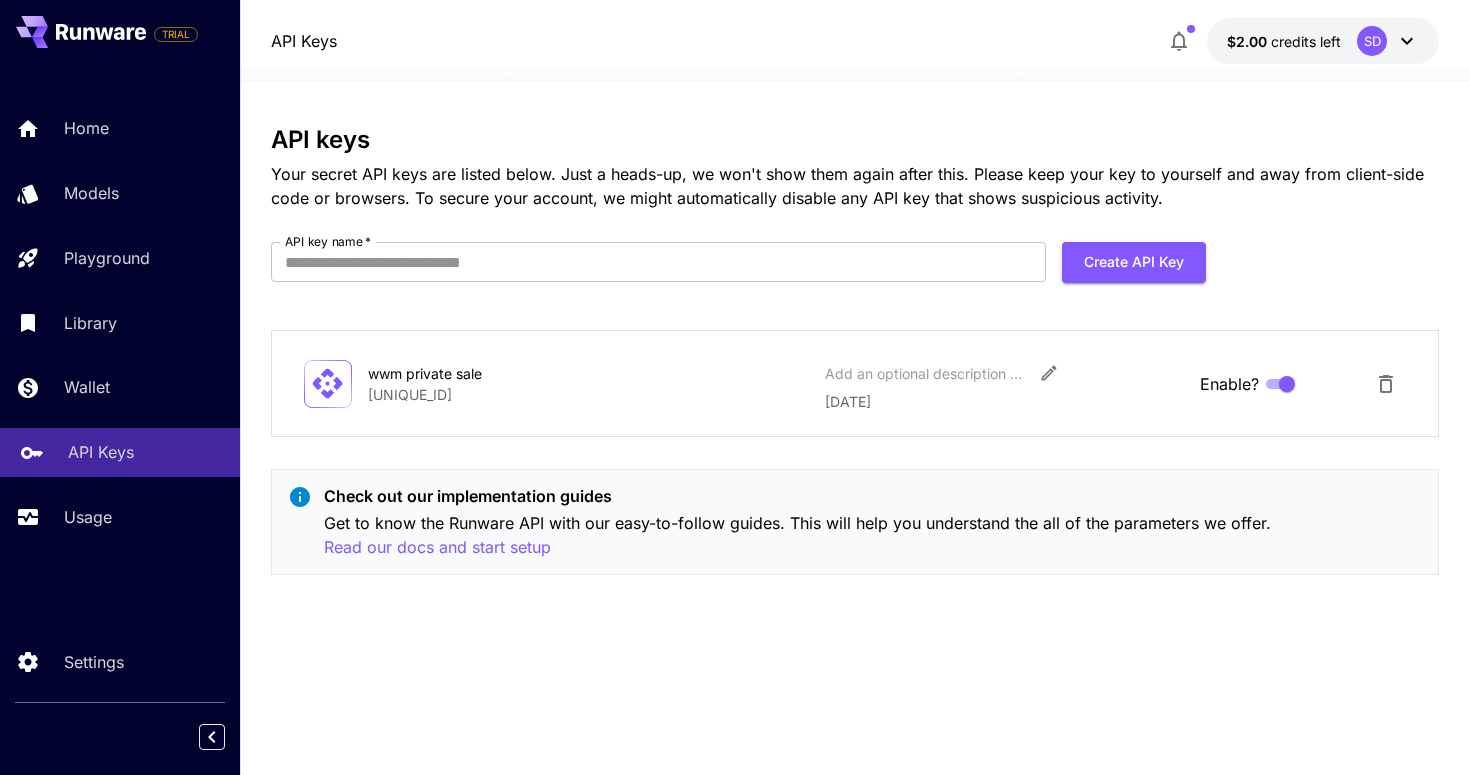 click on "API Keys" at bounding box center [146, 452] 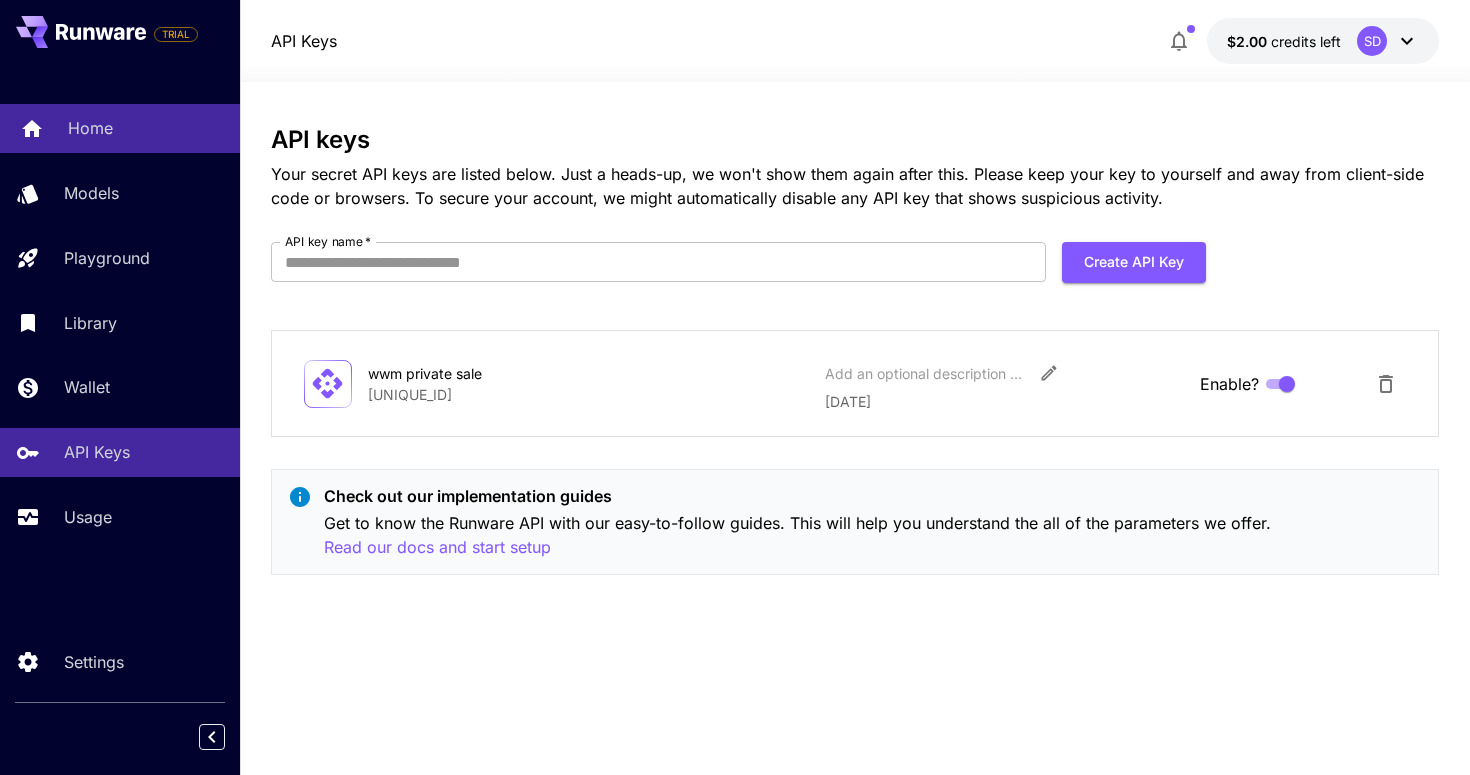 click on "Home" at bounding box center (90, 128) 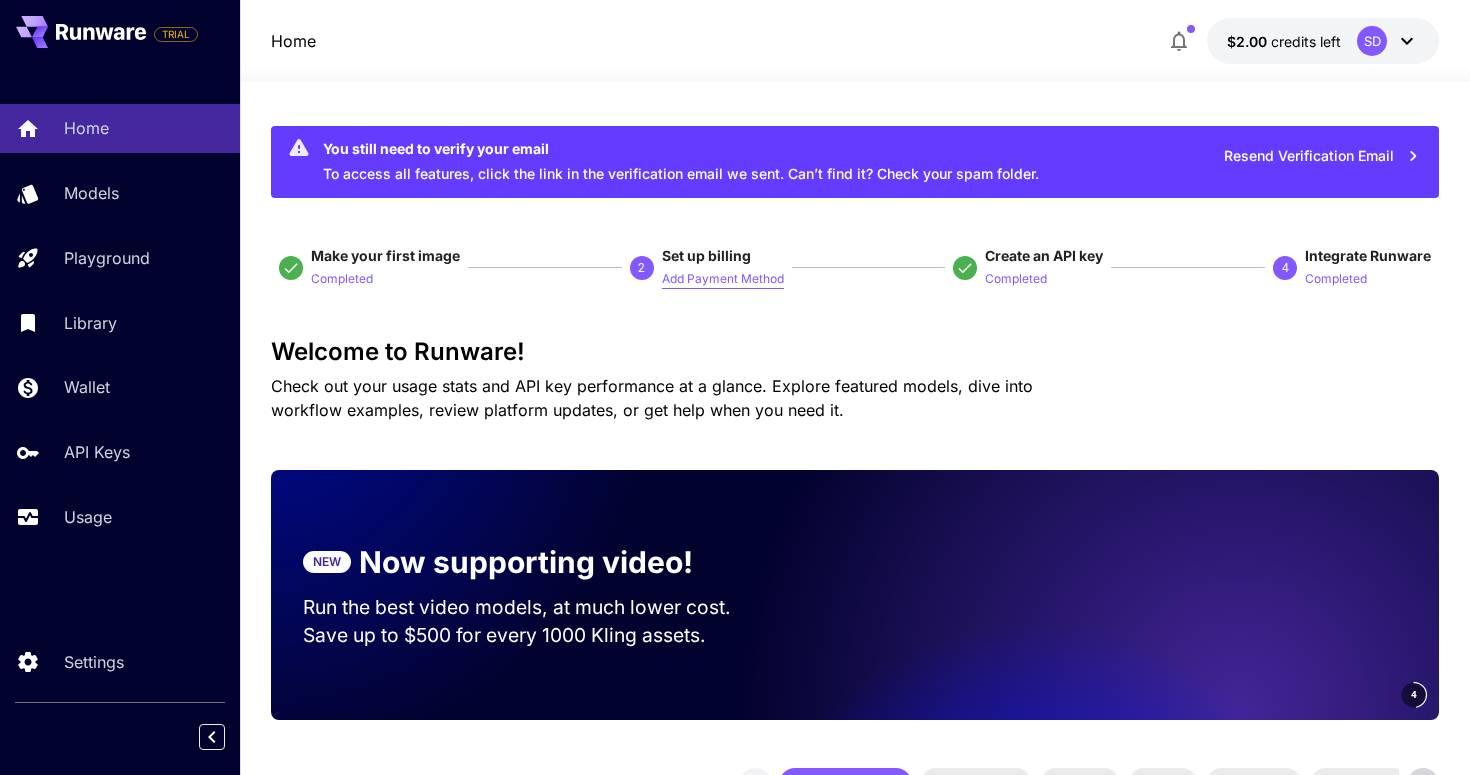click on "Add Payment Method" at bounding box center (723, 279) 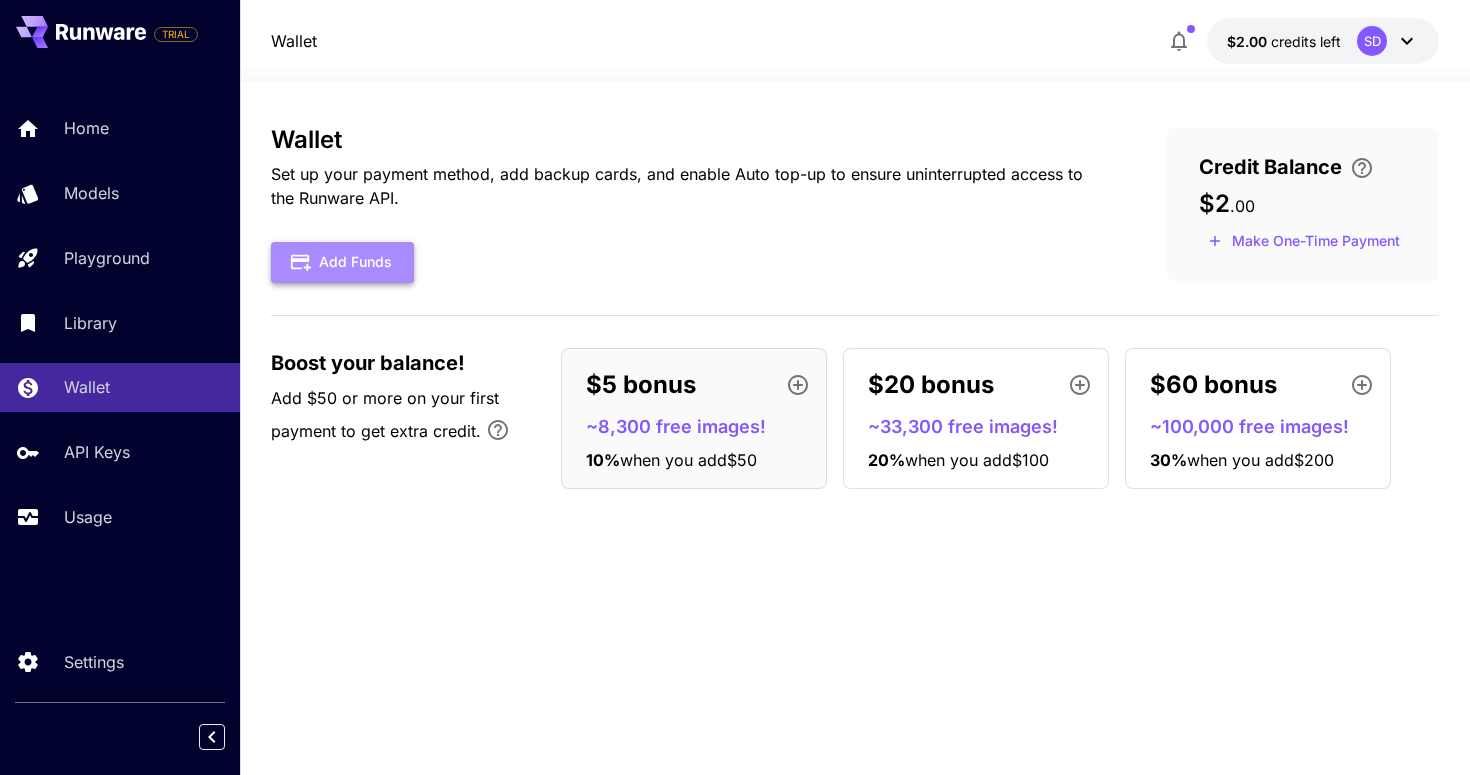 click on "Add Funds" at bounding box center [342, 262] 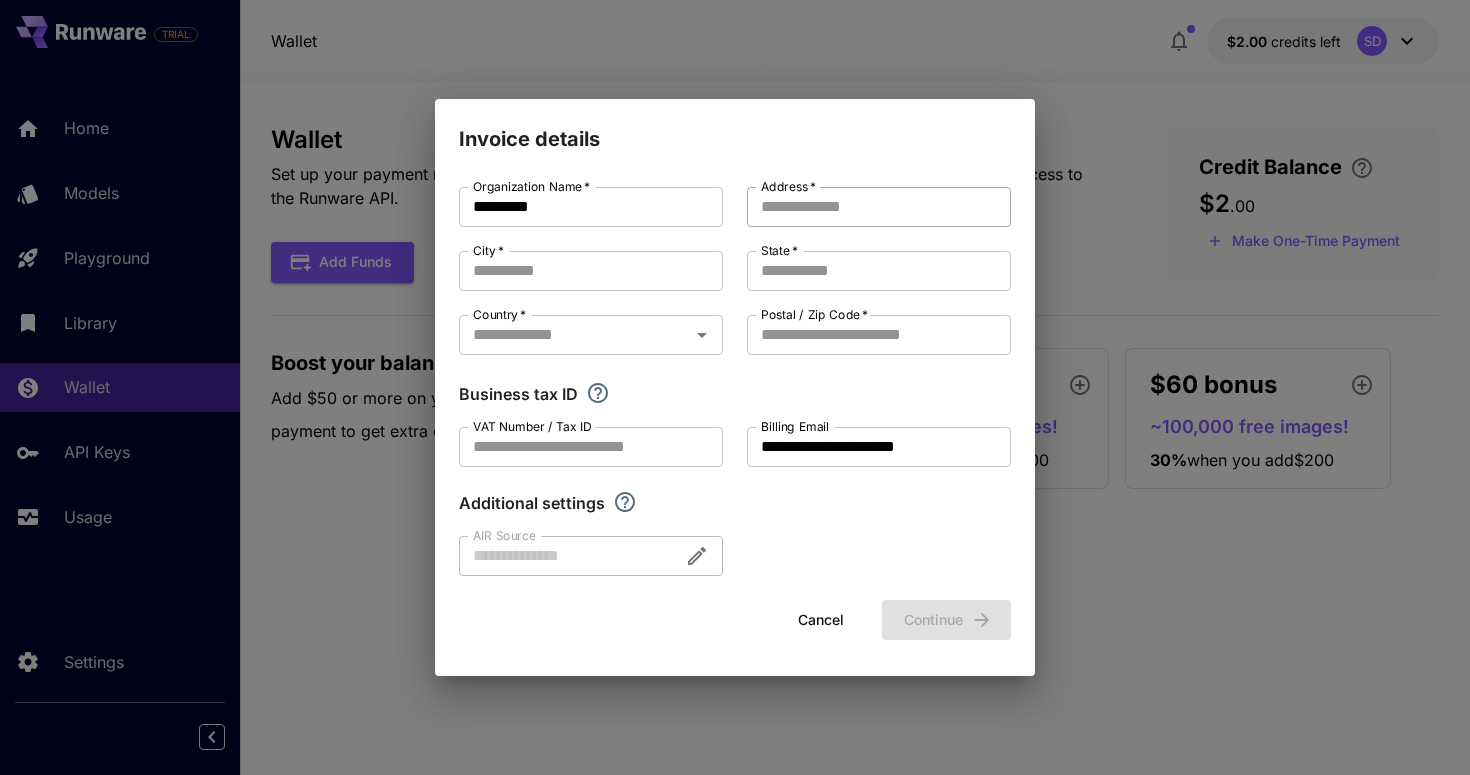 click on "Address   *" at bounding box center (879, 207) 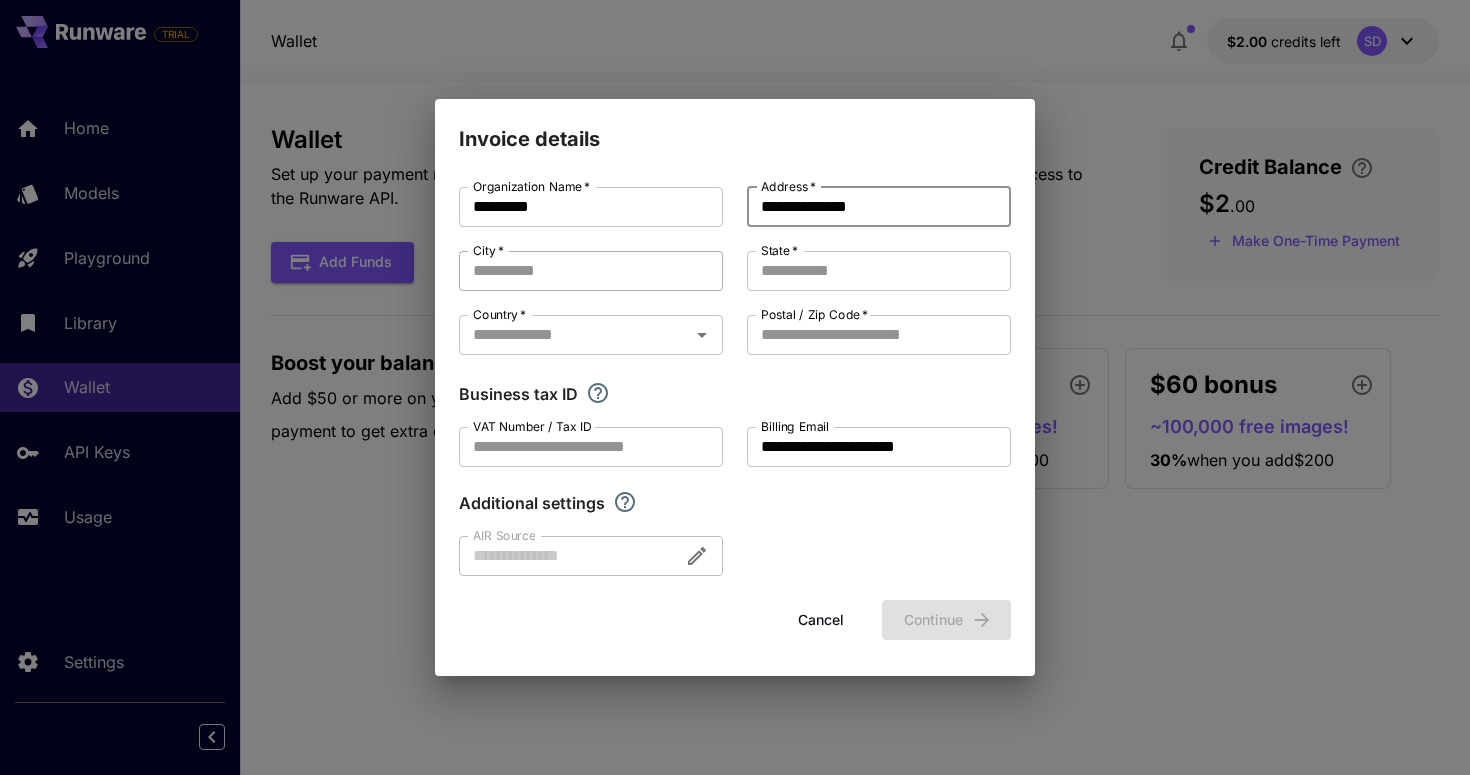 type on "**********" 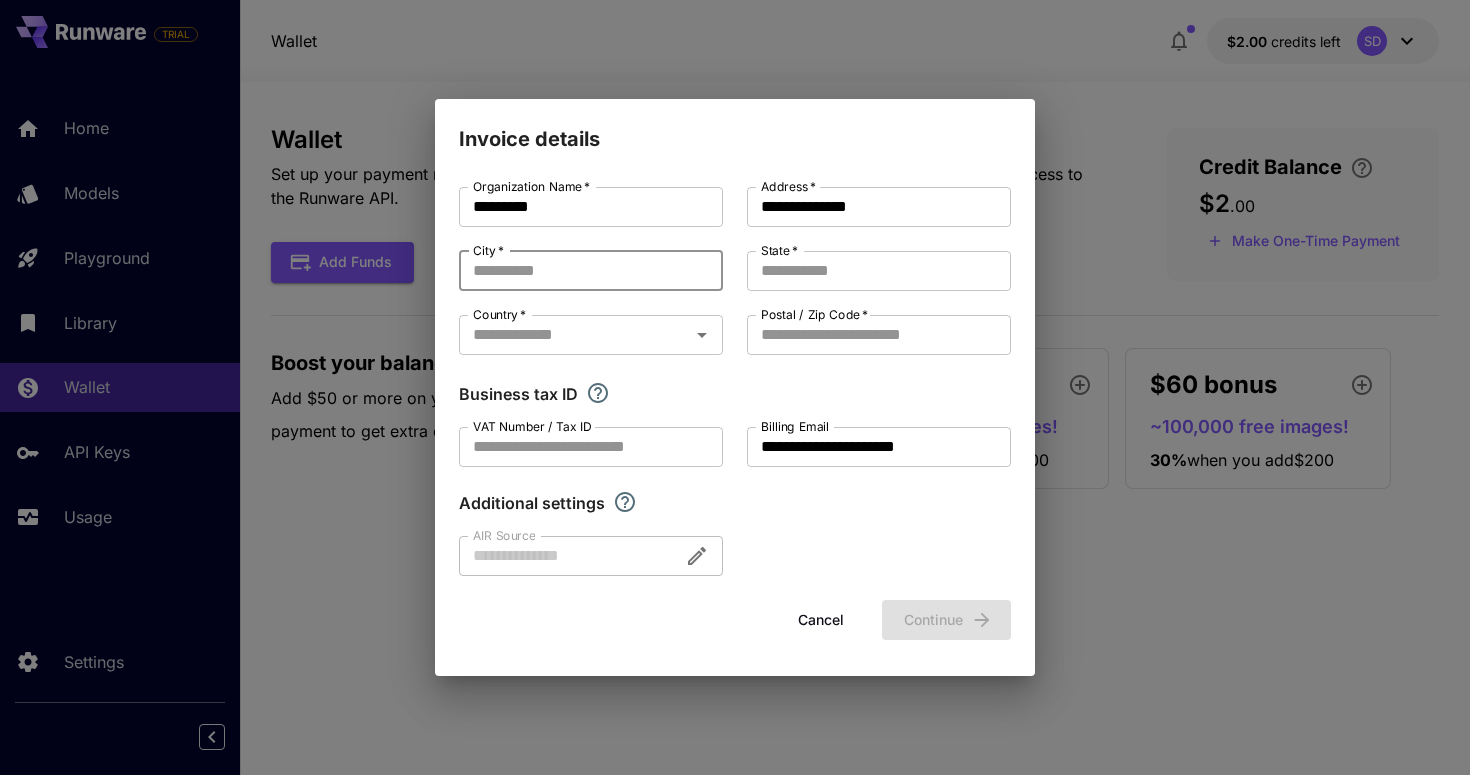 click on "City   *" at bounding box center (591, 271) 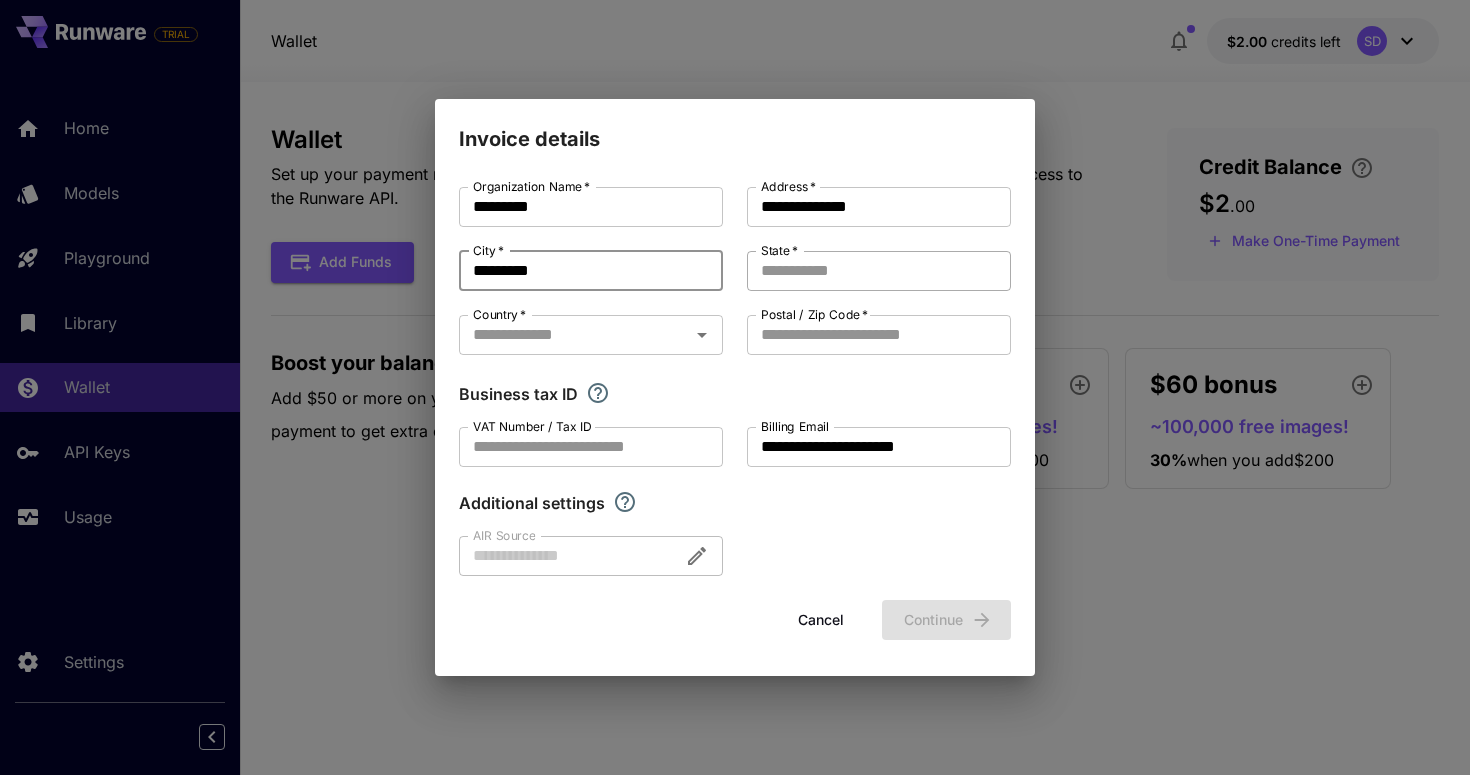 type on "*********" 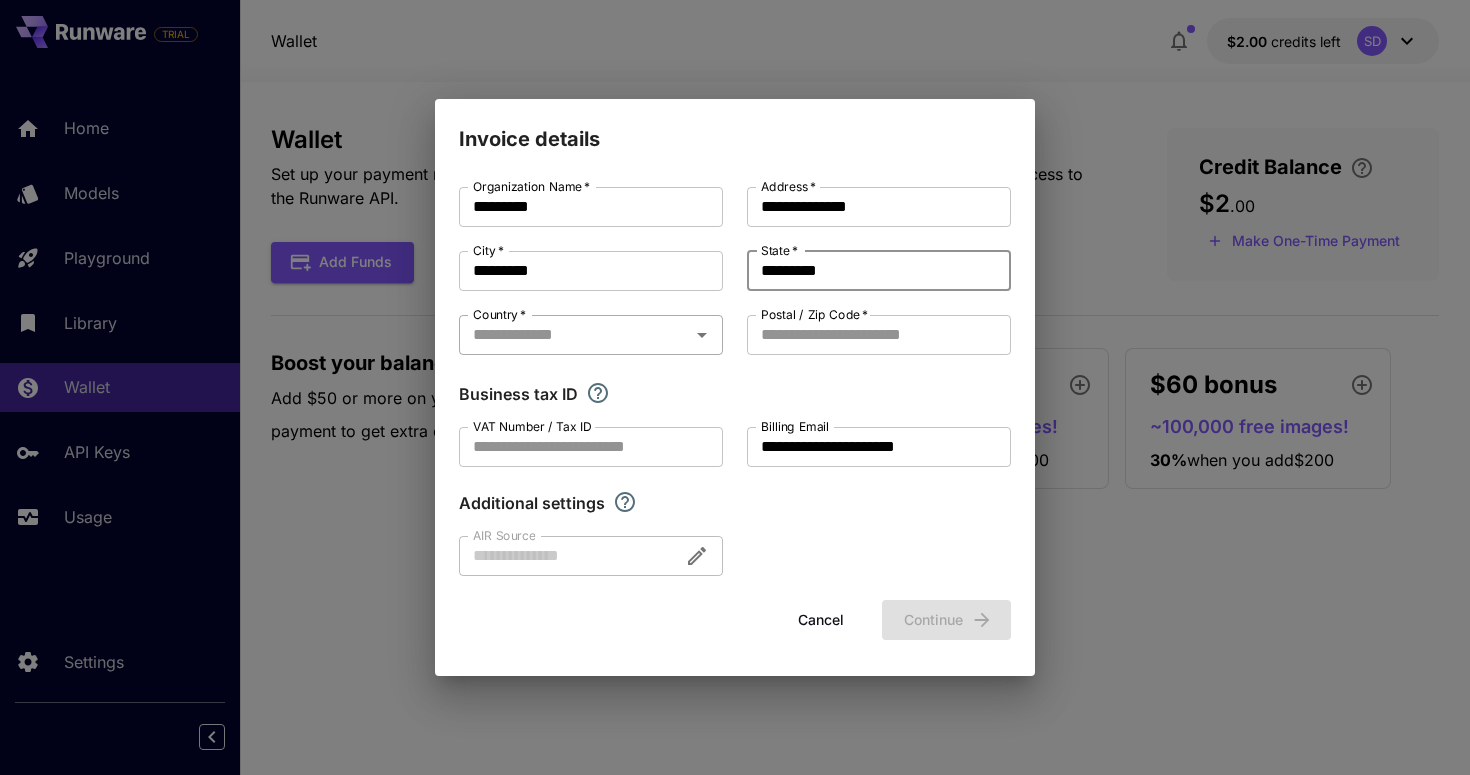 click 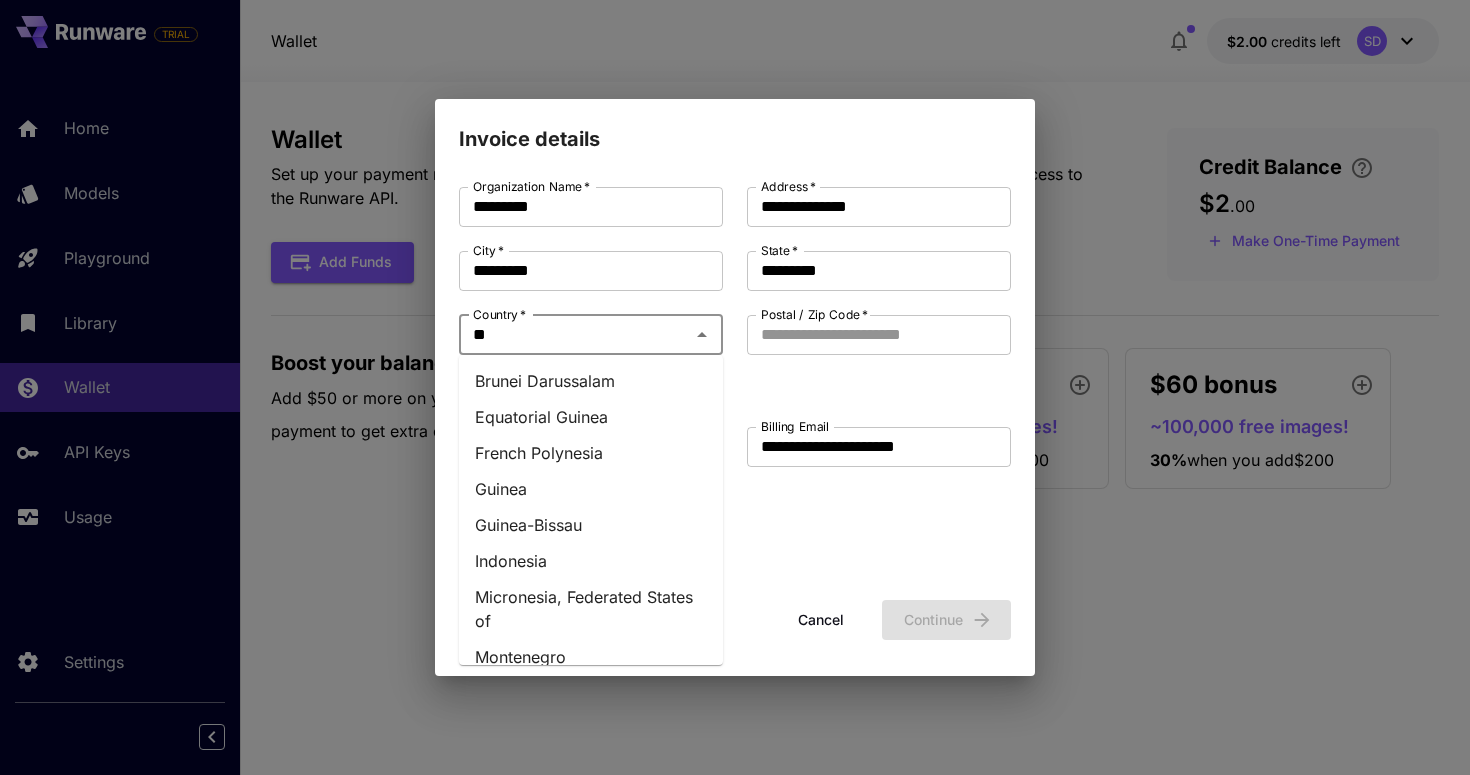 type on "***" 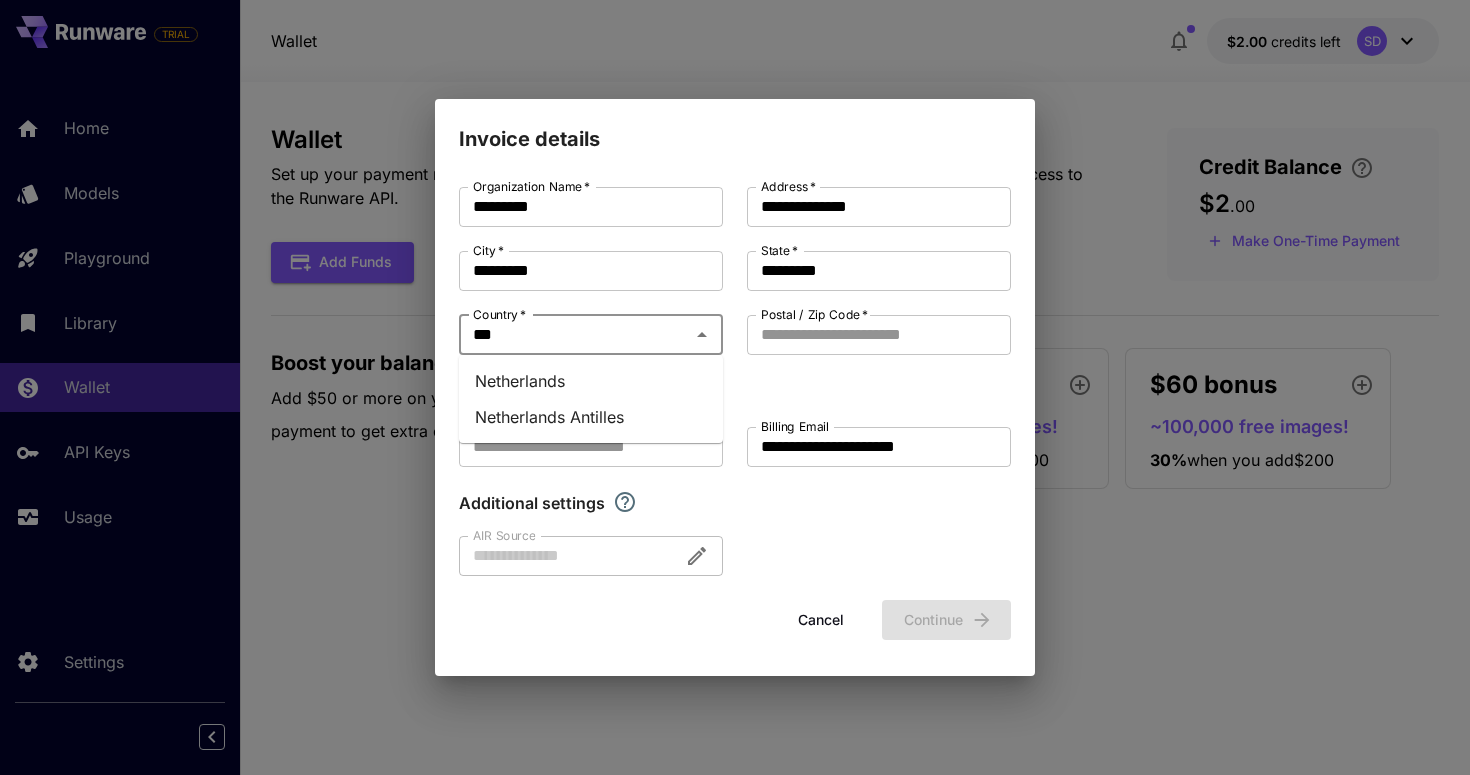 click on "Netherlands" at bounding box center (591, 381) 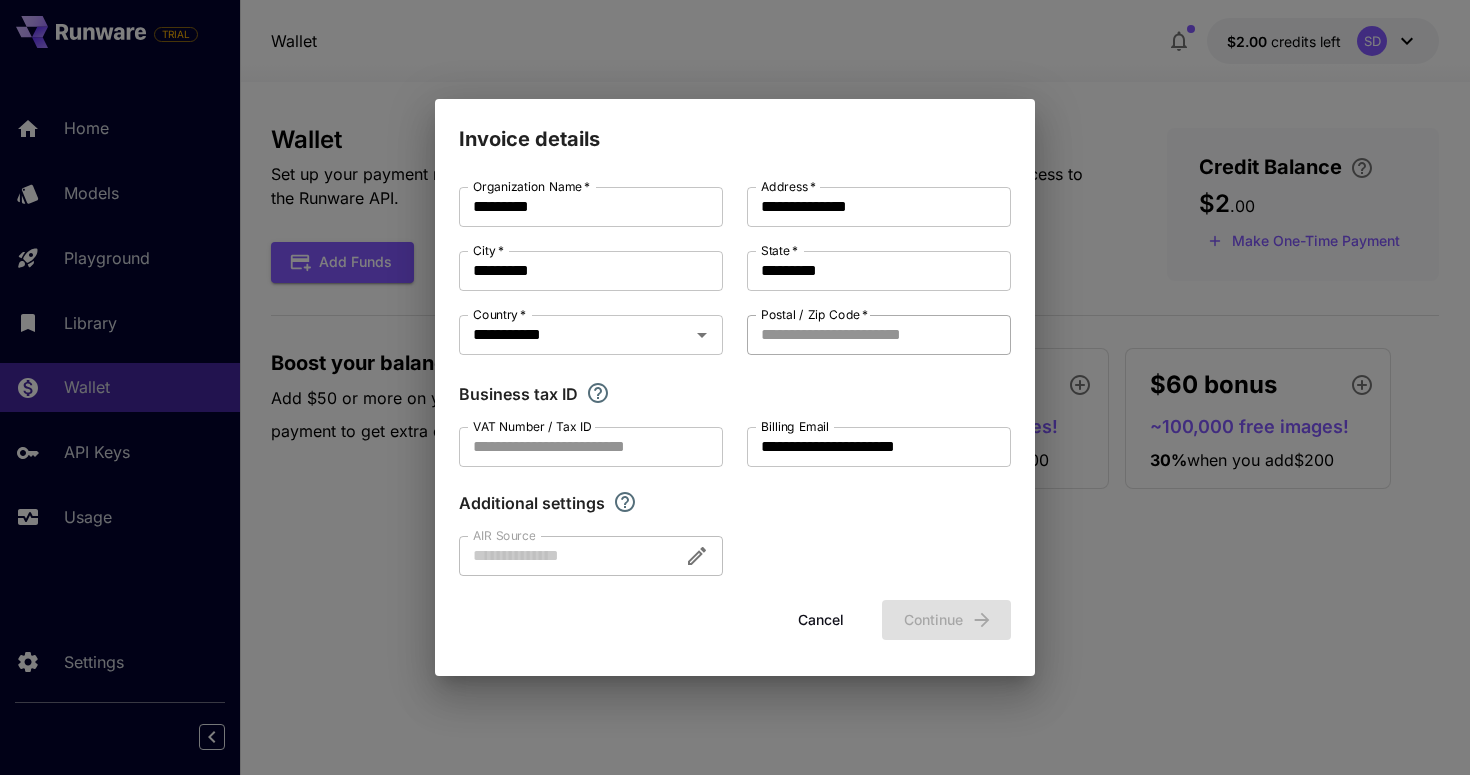 click on "Postal / Zip Code   *" at bounding box center [879, 335] 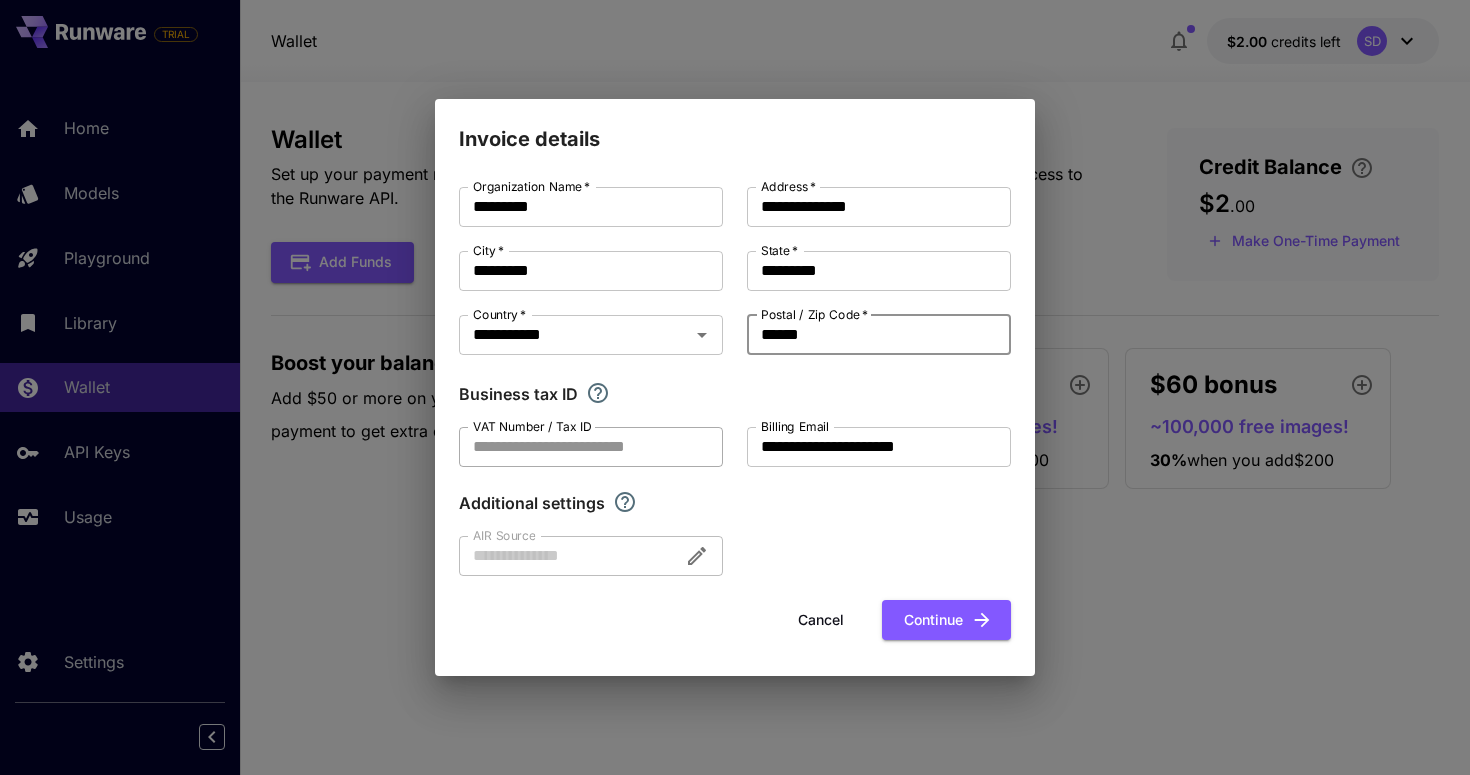 type on "******" 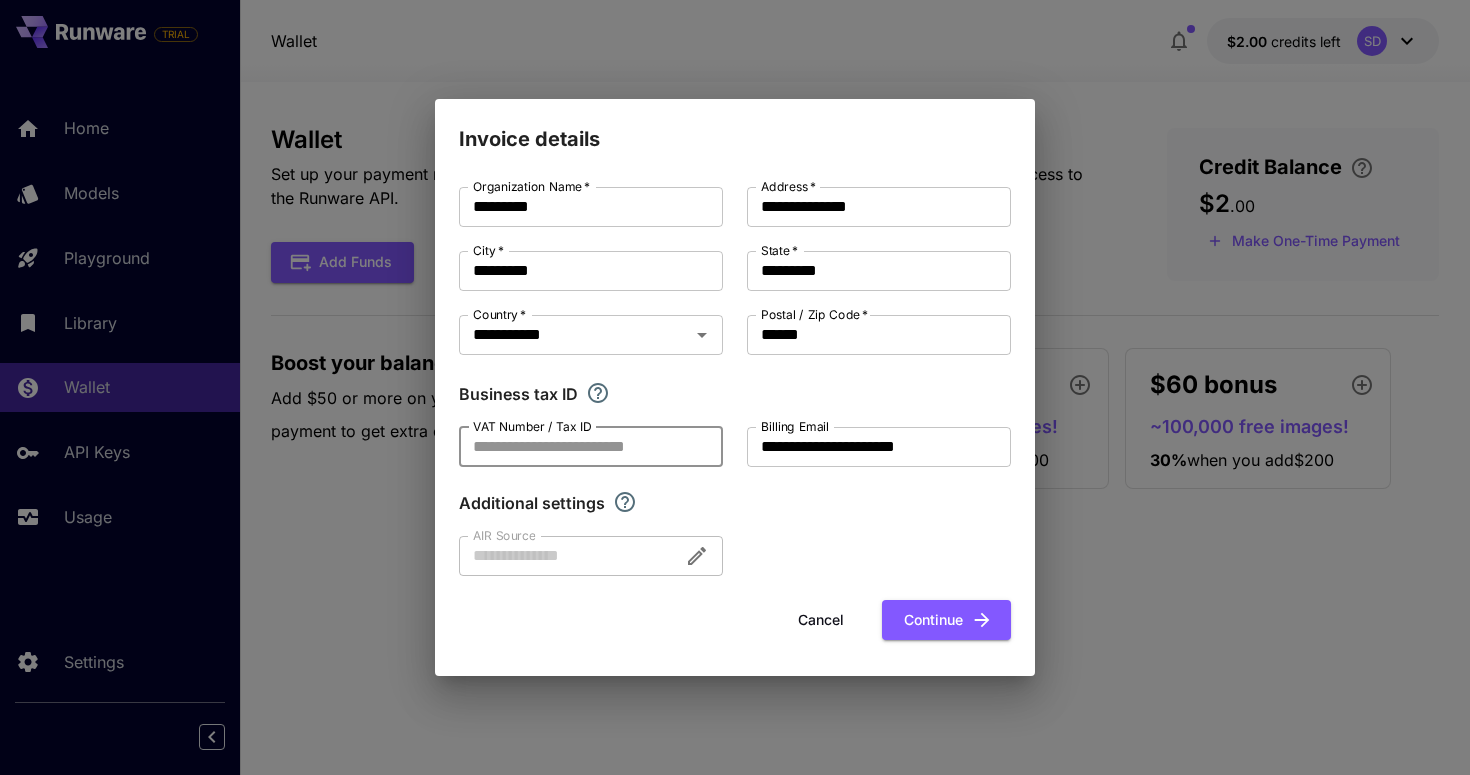 click on "VAT Number / Tax ID" at bounding box center (591, 447) 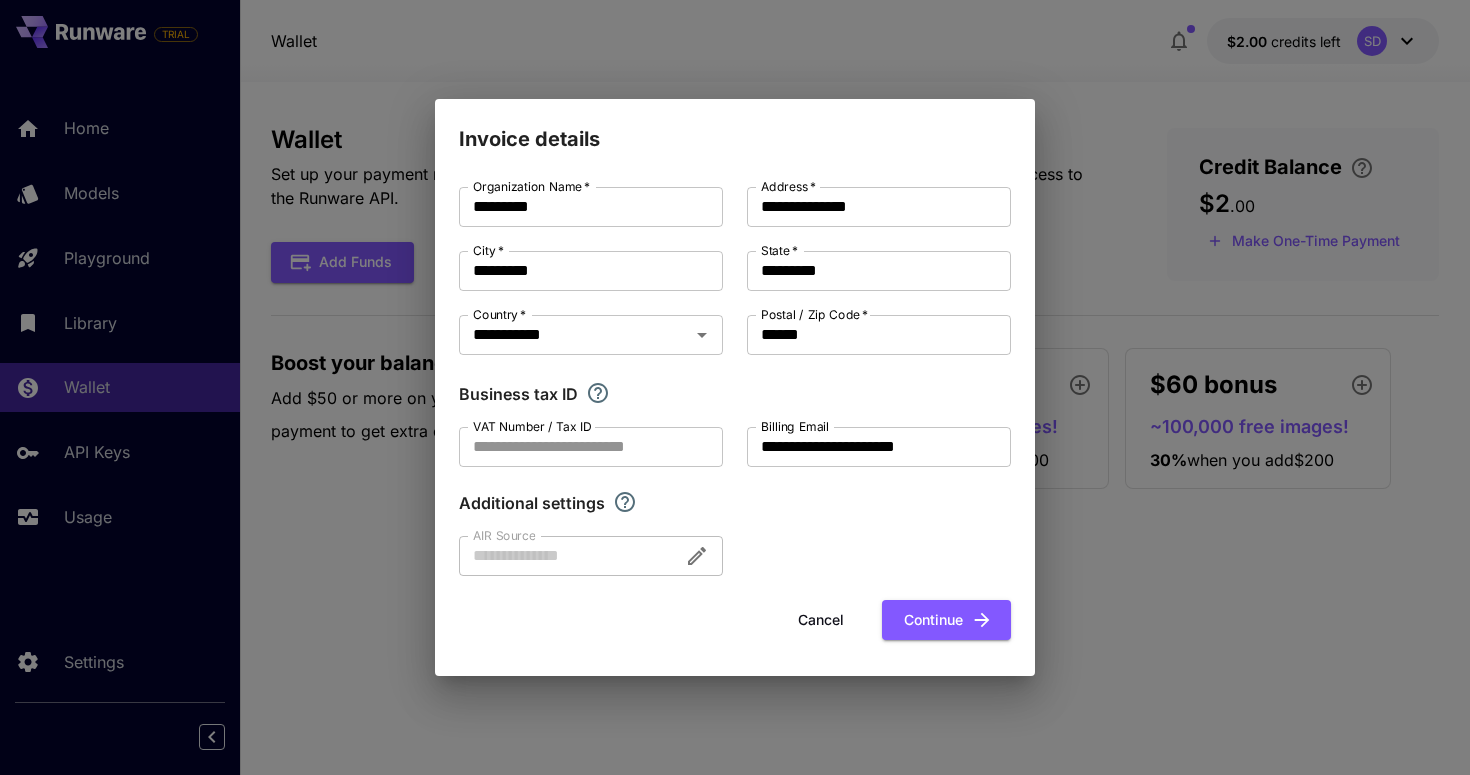 click on "VAT Number / Tax ID" at bounding box center (532, 426) 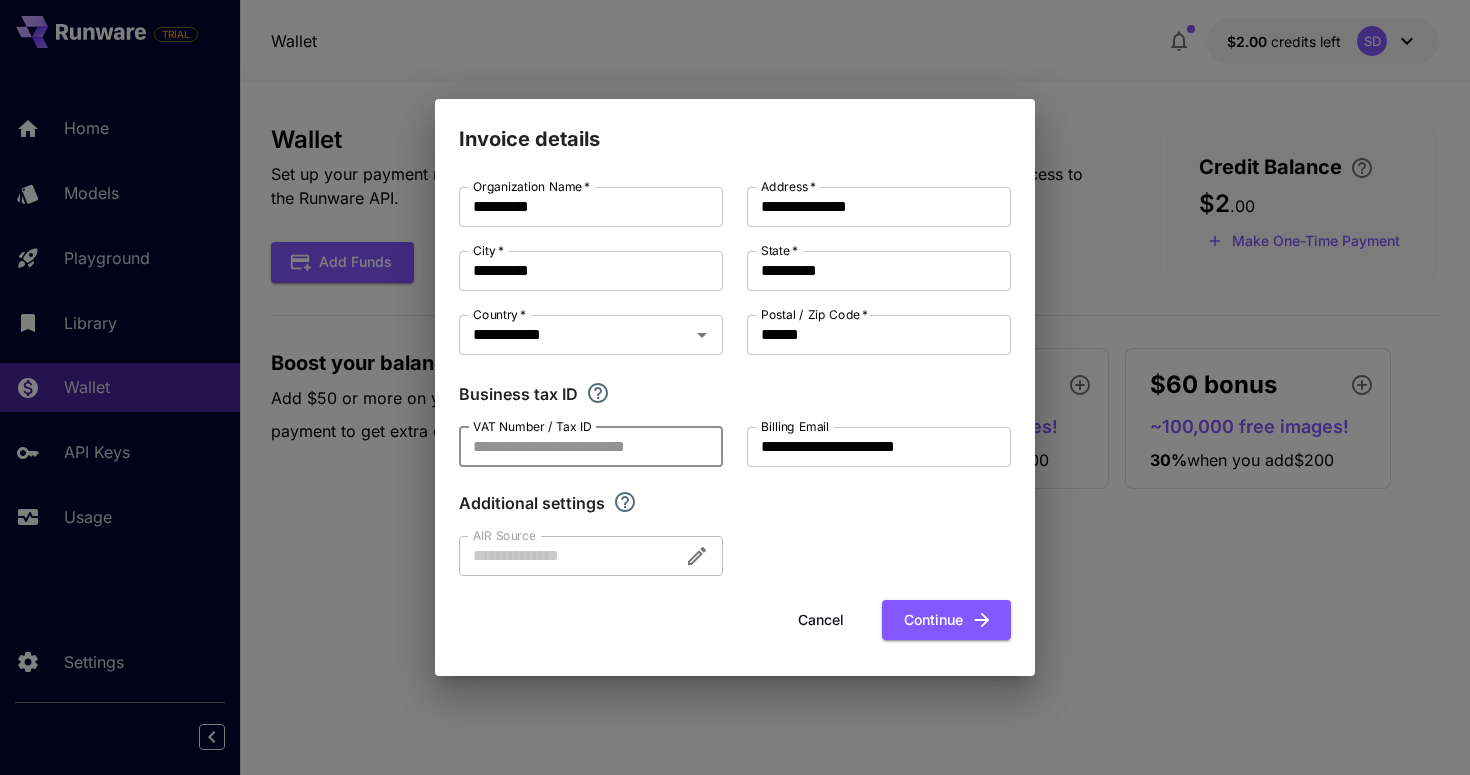 paste on "**********" 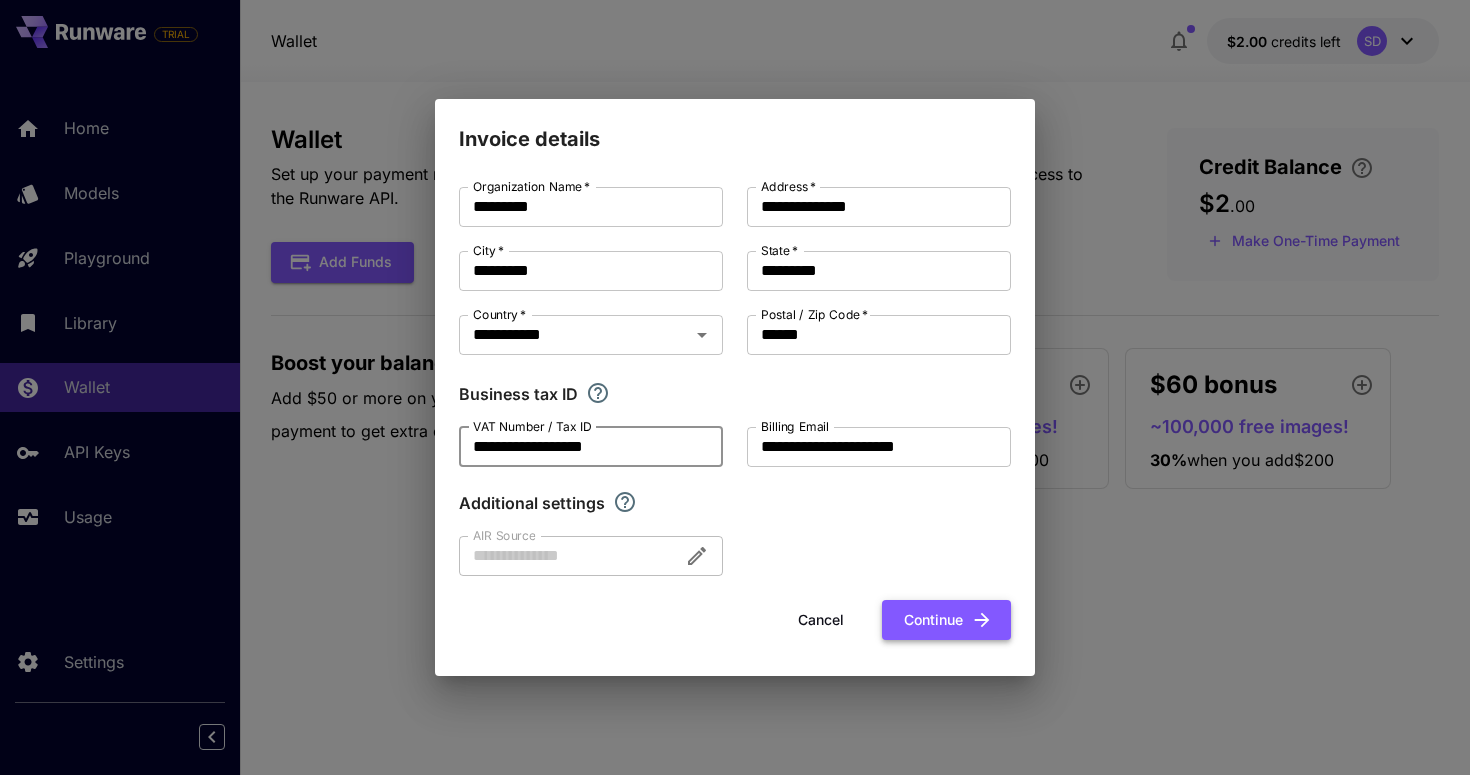 type on "**********" 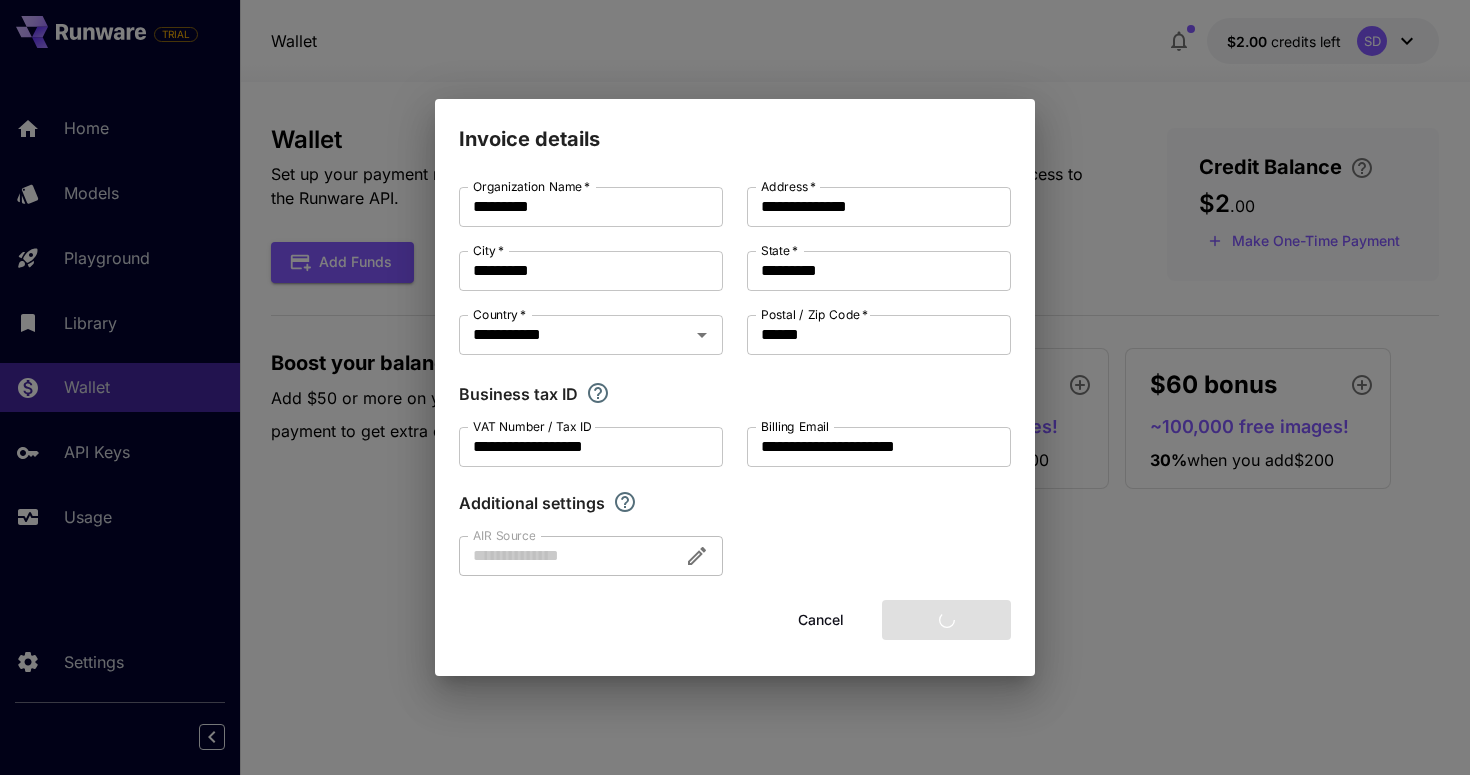 type 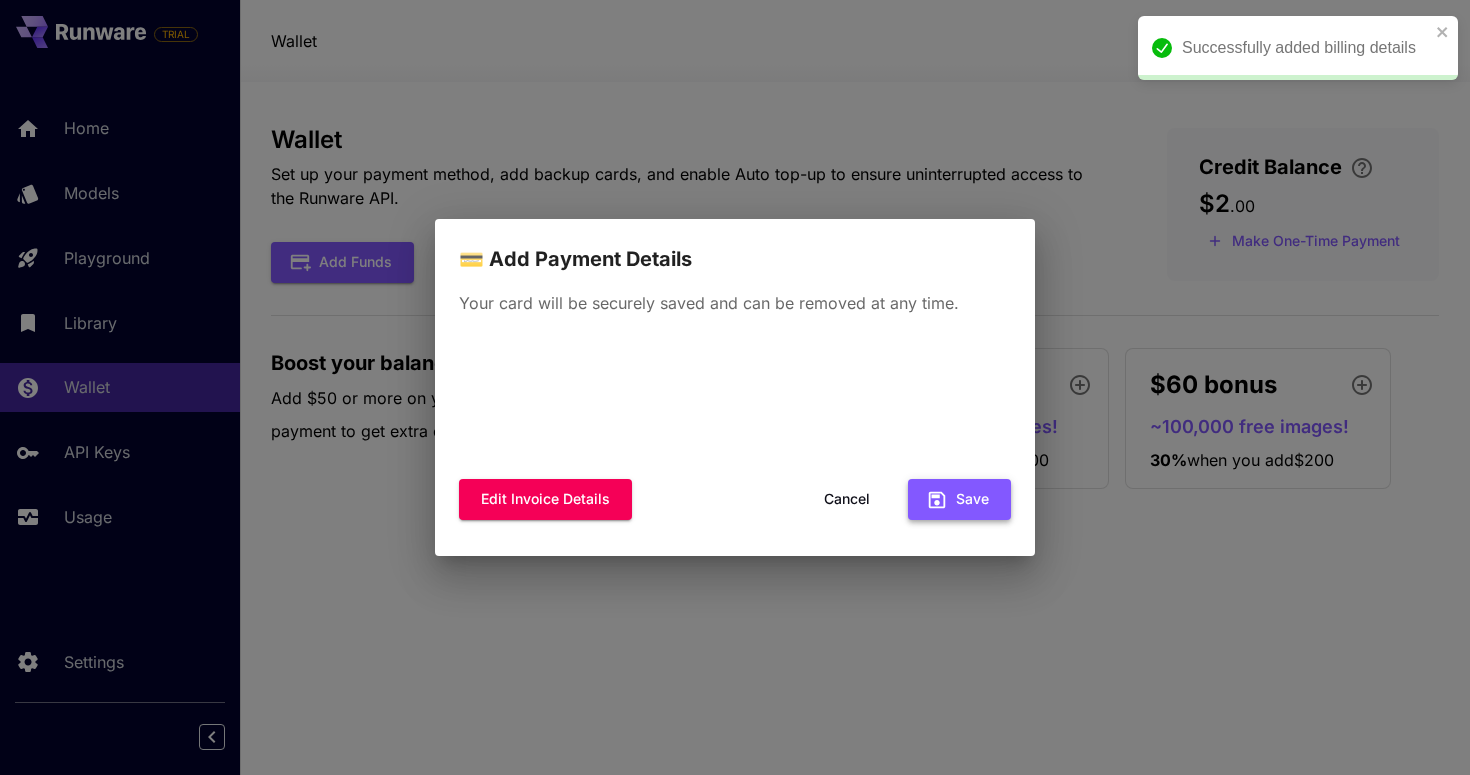 click 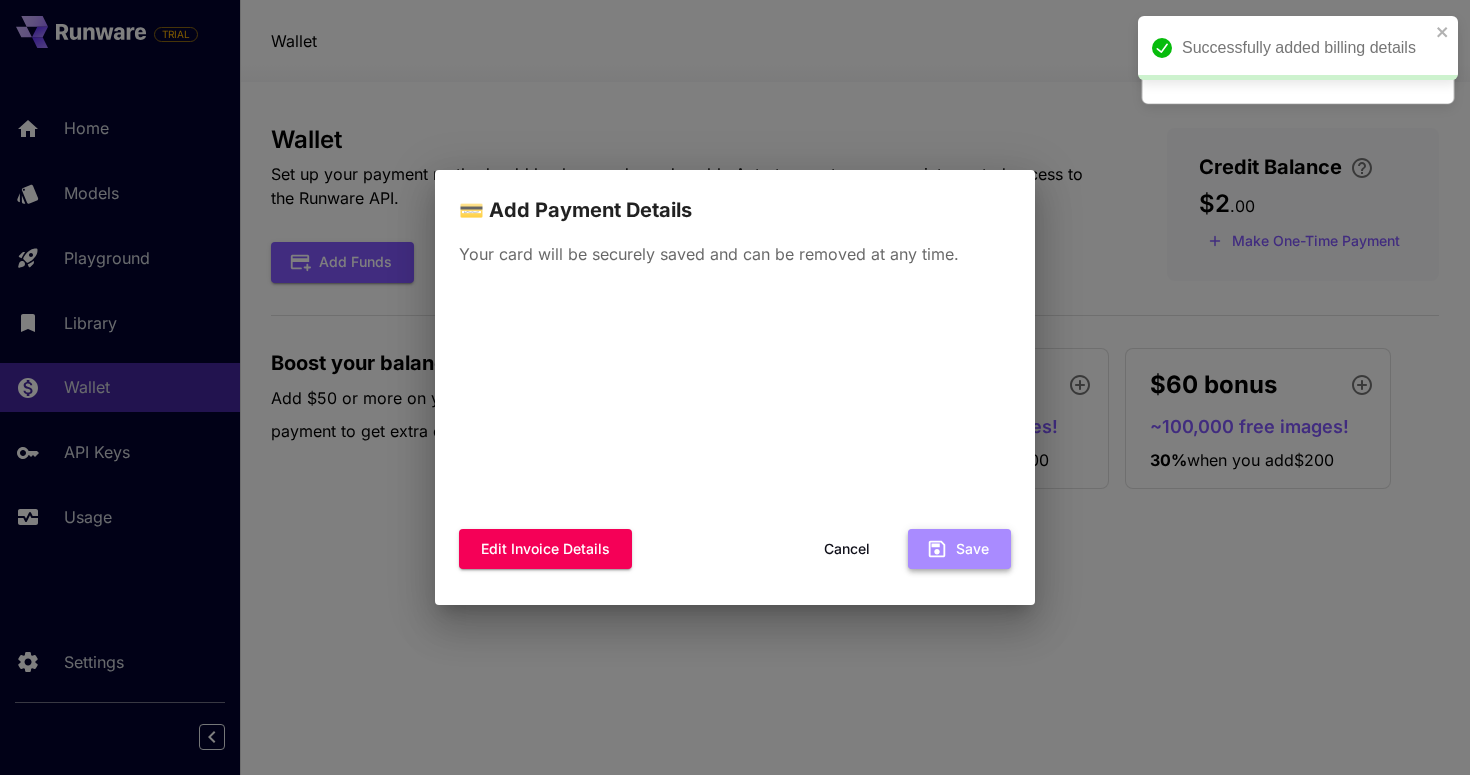 click on "Save" at bounding box center [959, 549] 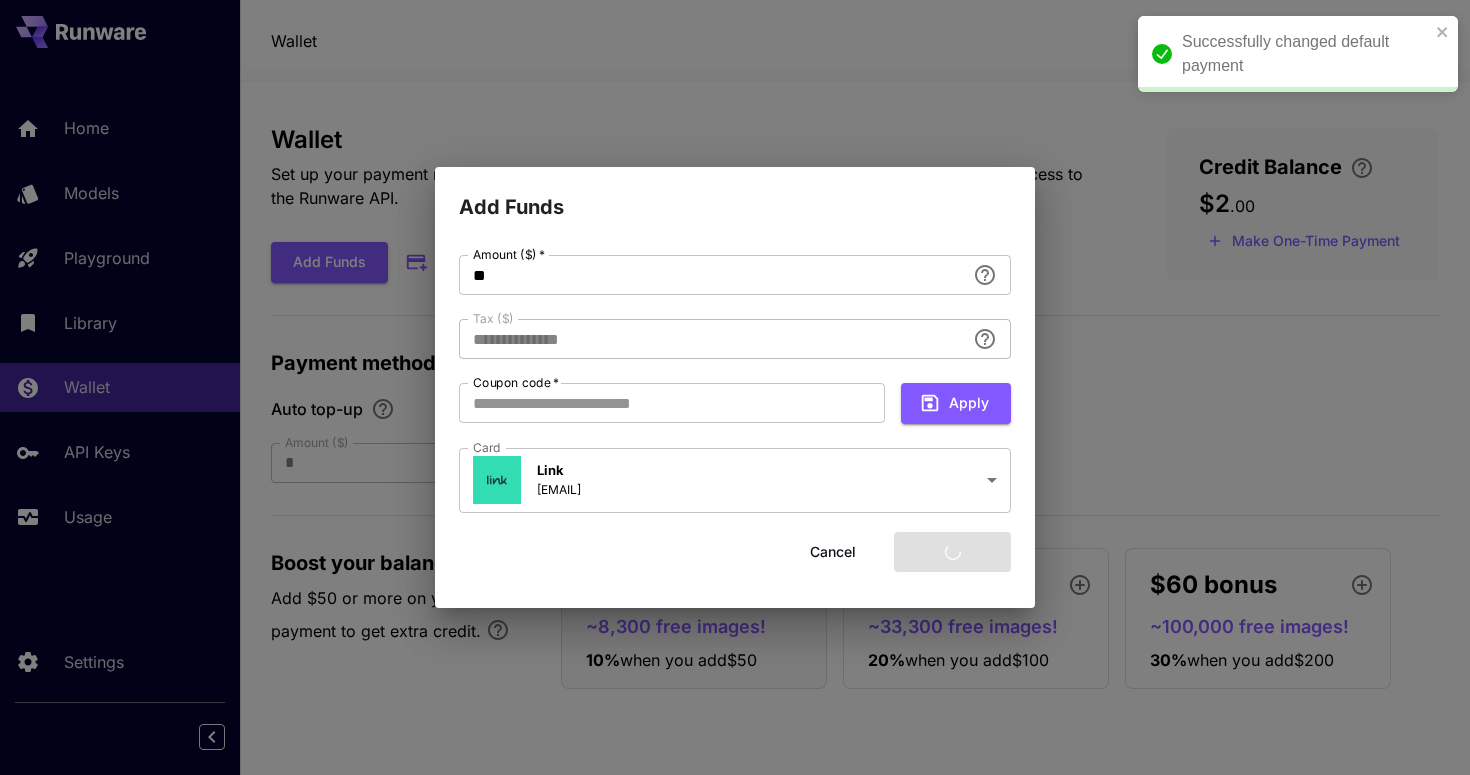 type on "****" 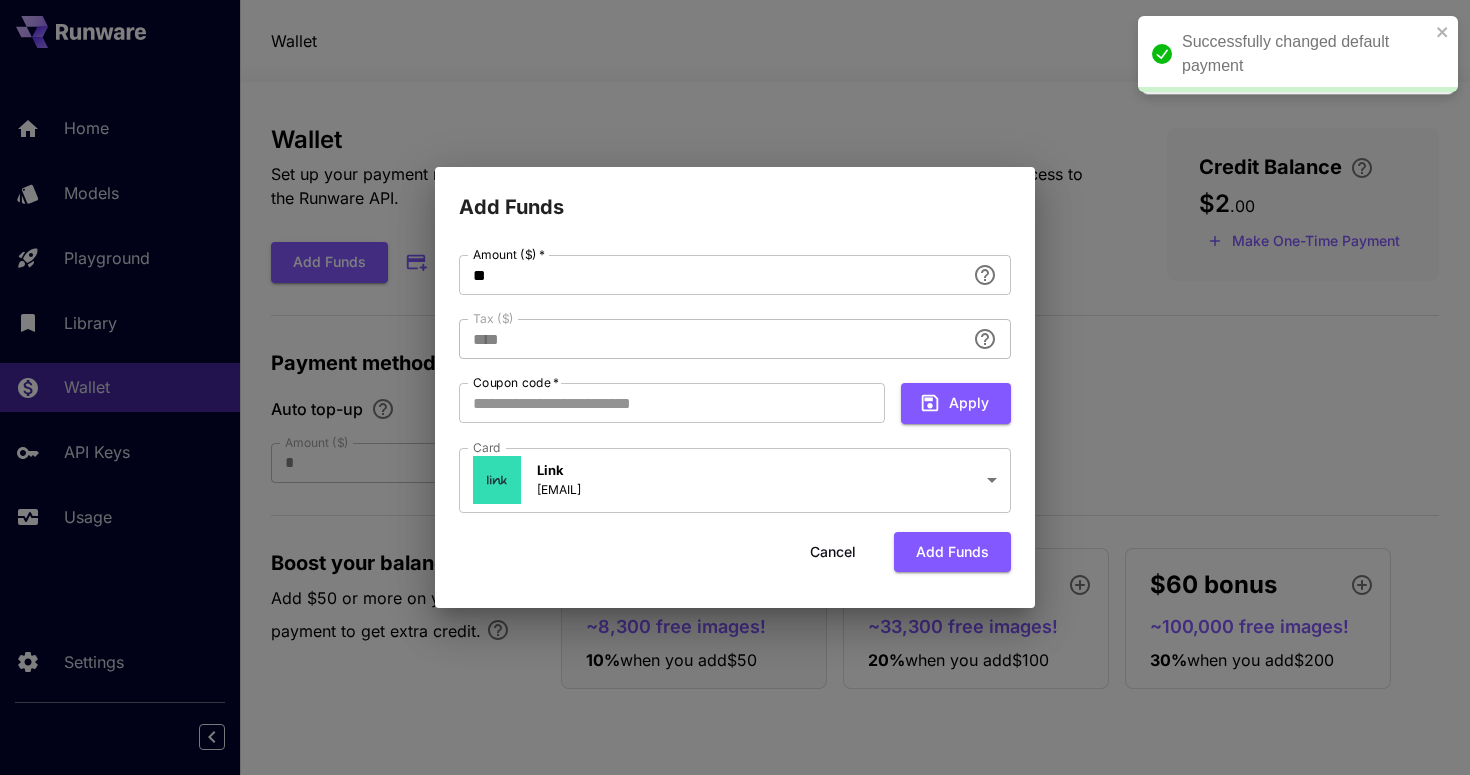 click on "Cancel" at bounding box center [833, 552] 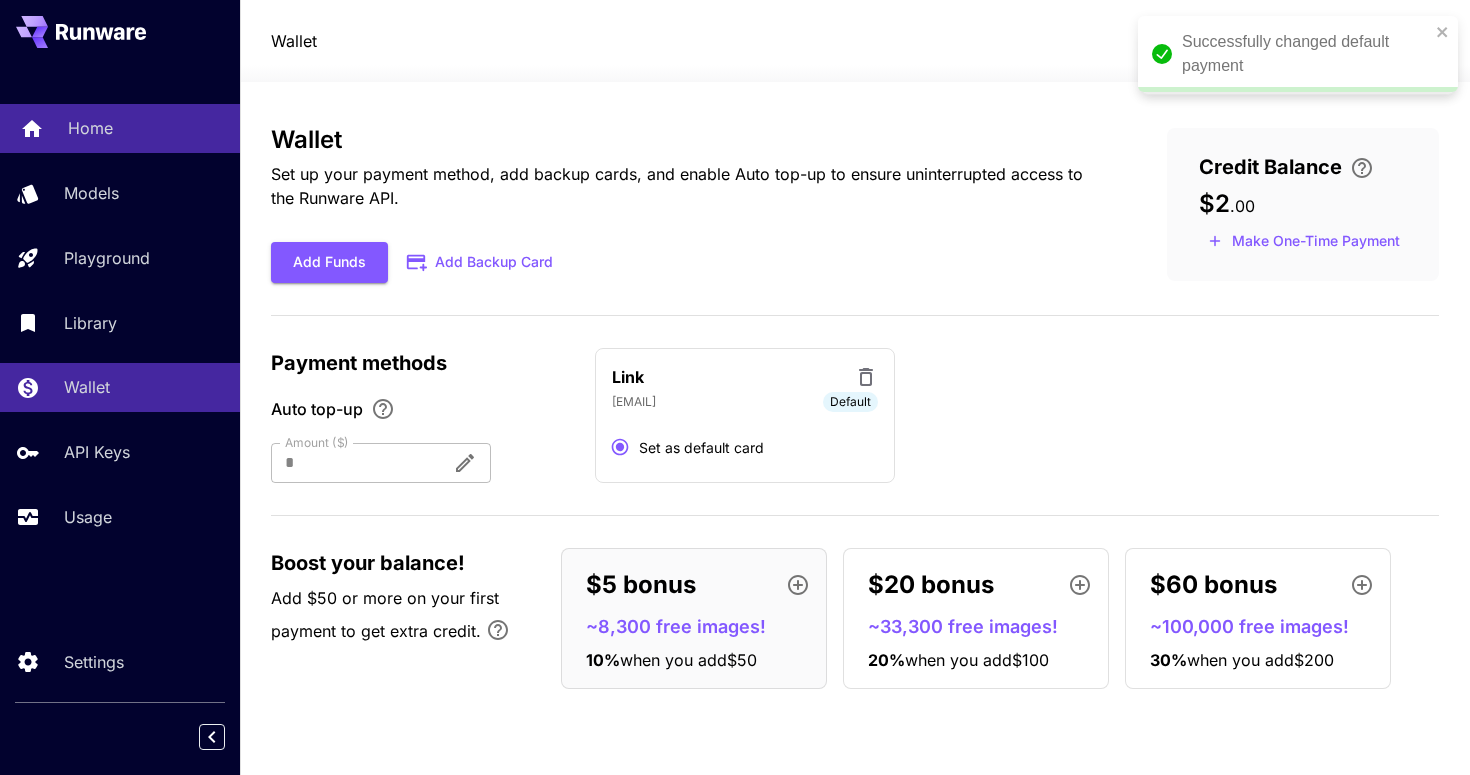 click on "Home" at bounding box center (90, 128) 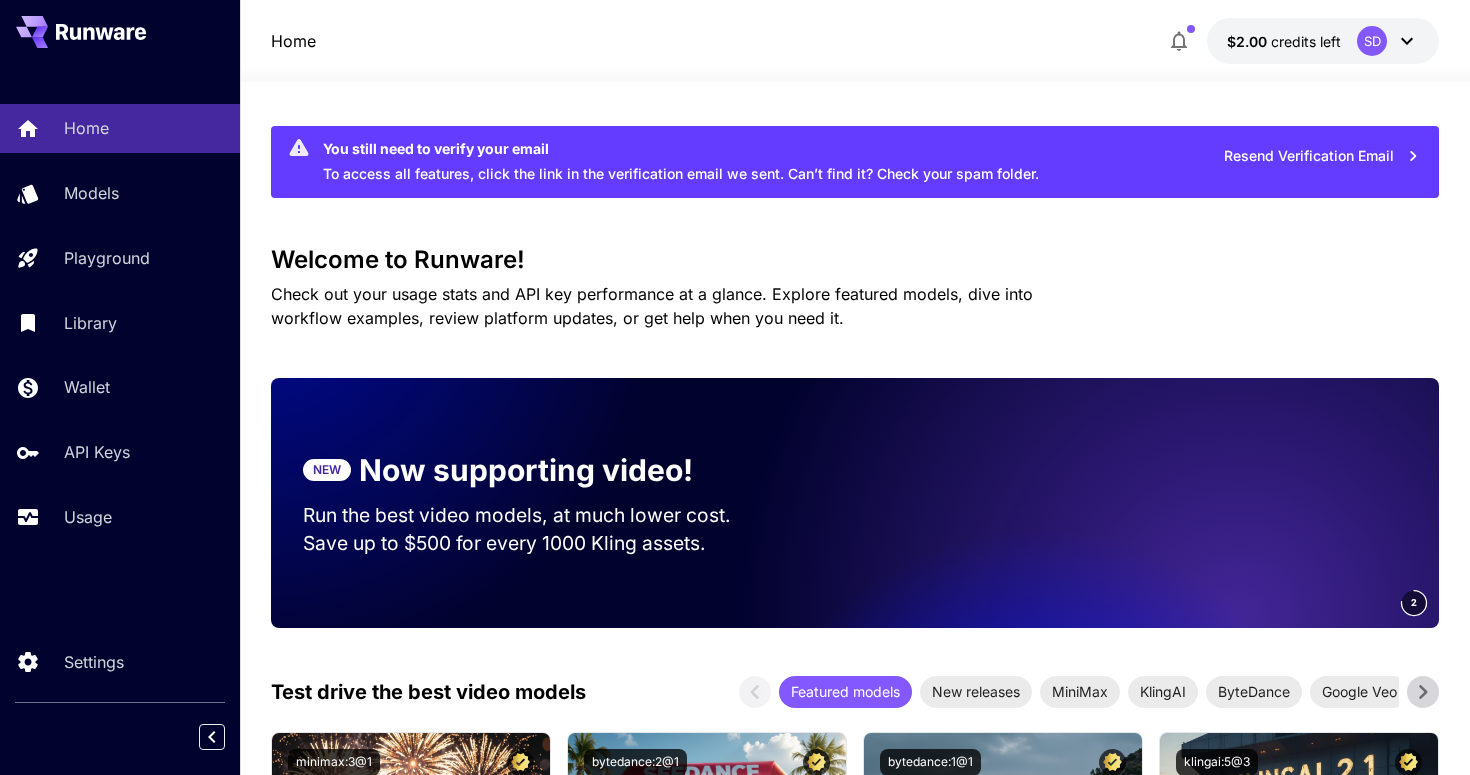 click on "Resend Verification Email" at bounding box center [1322, 156] 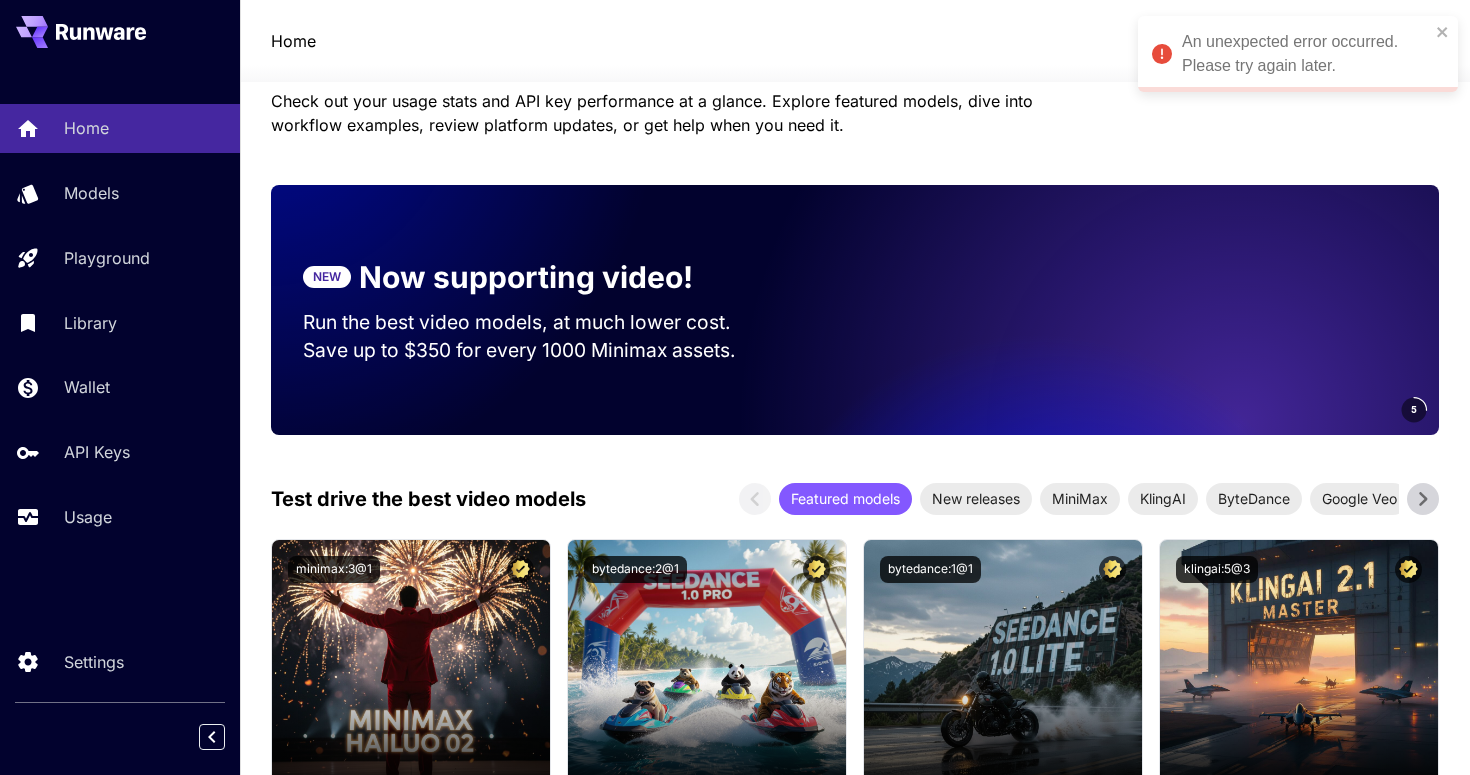 scroll, scrollTop: 190, scrollLeft: 0, axis: vertical 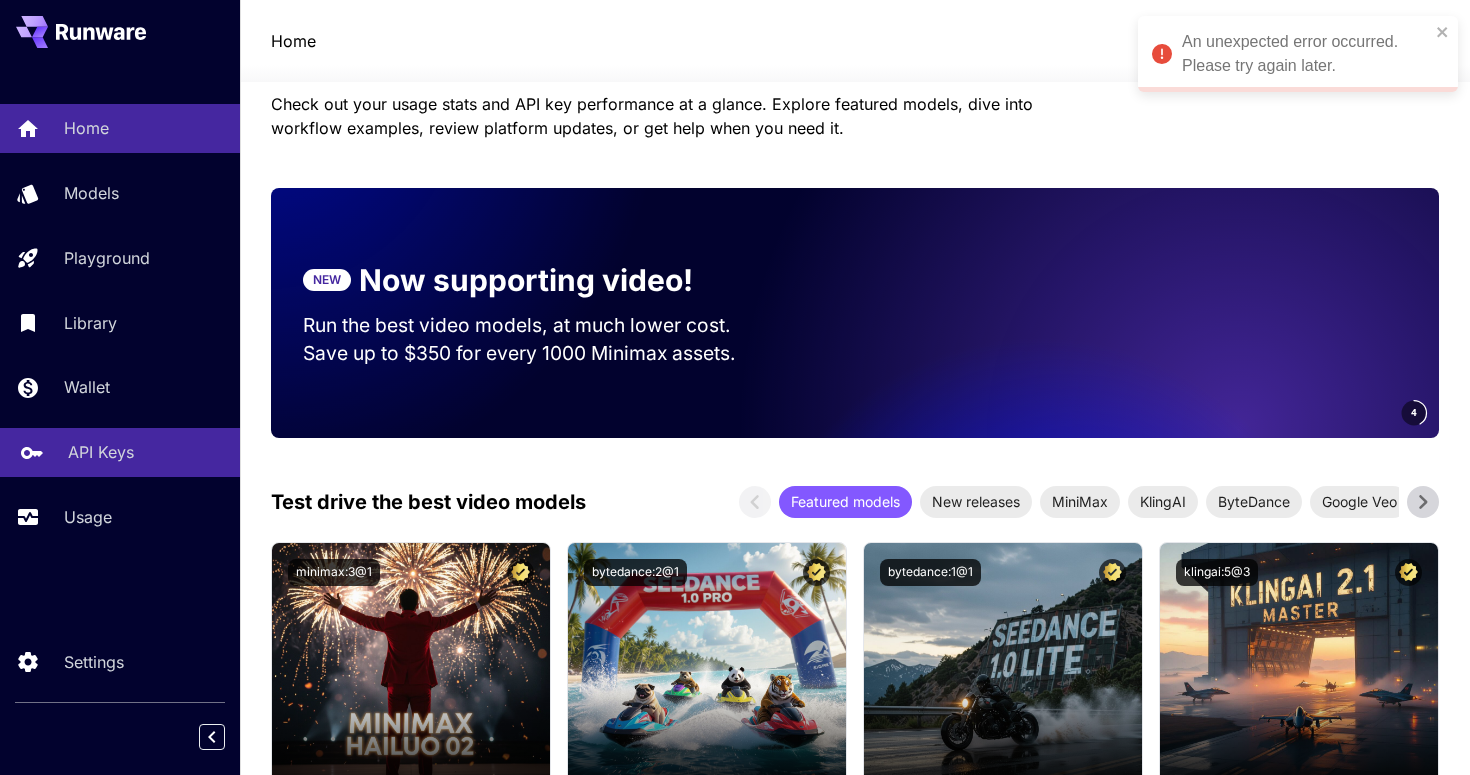 click on "API Keys" at bounding box center (101, 452) 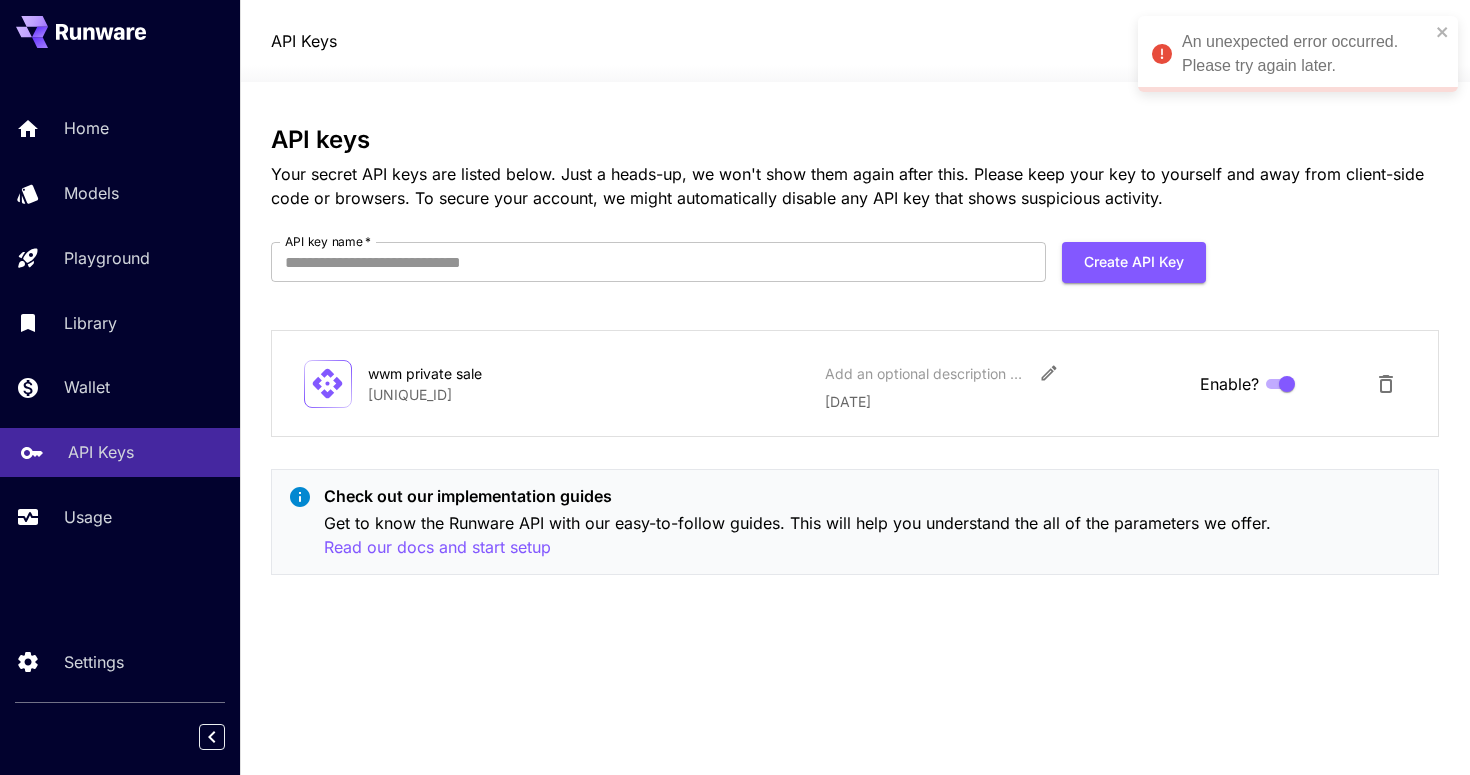 scroll, scrollTop: 0, scrollLeft: 0, axis: both 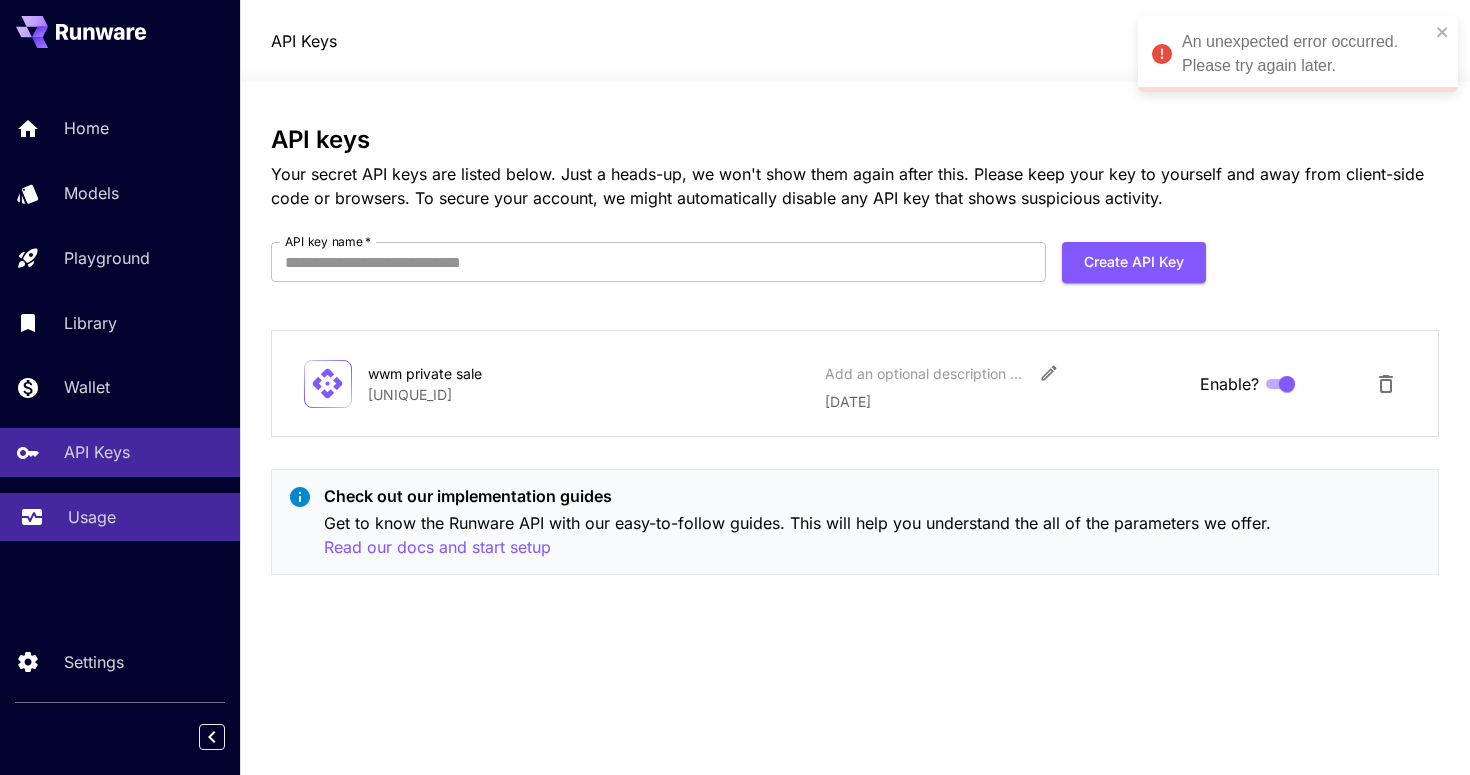 click on "Usage" at bounding box center (92, 517) 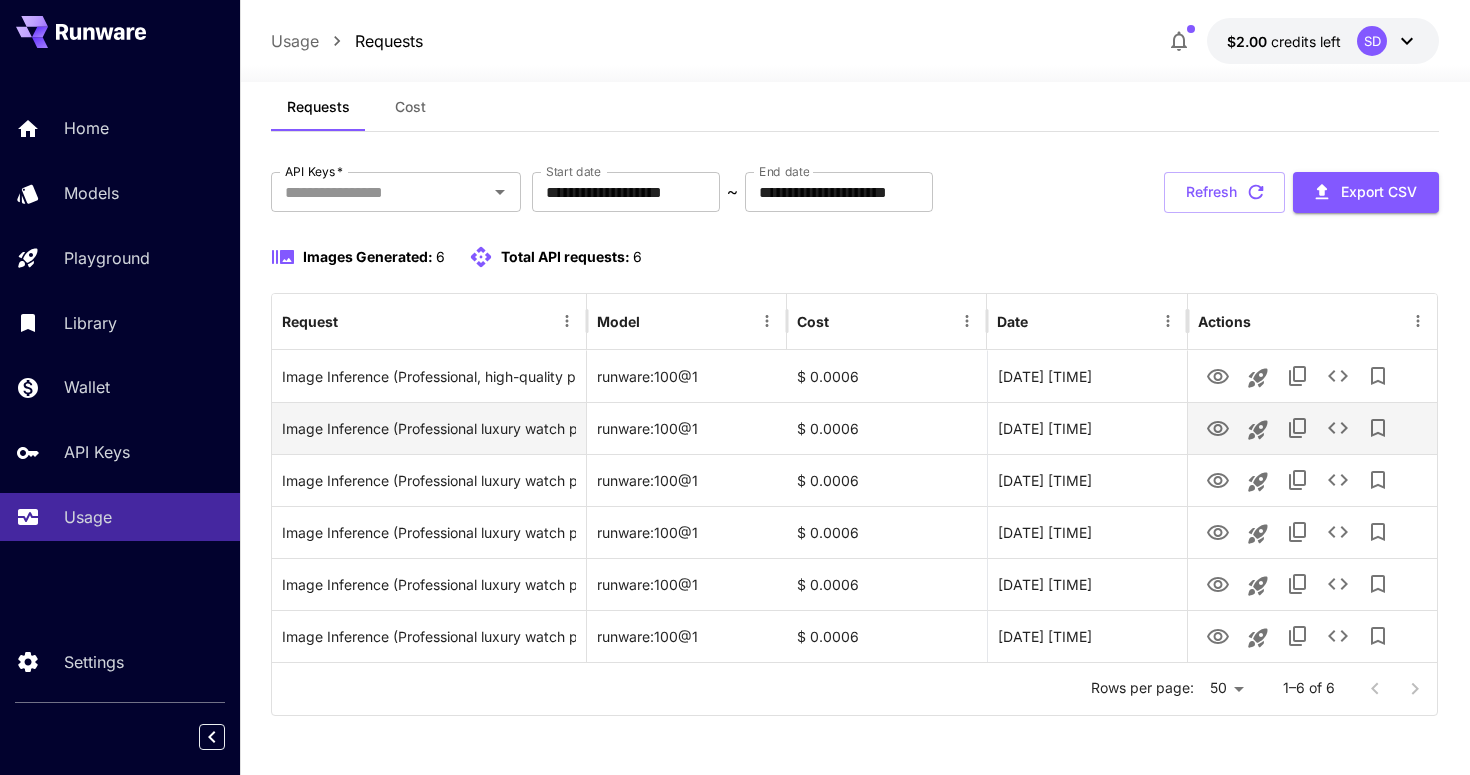 scroll, scrollTop: 0, scrollLeft: 0, axis: both 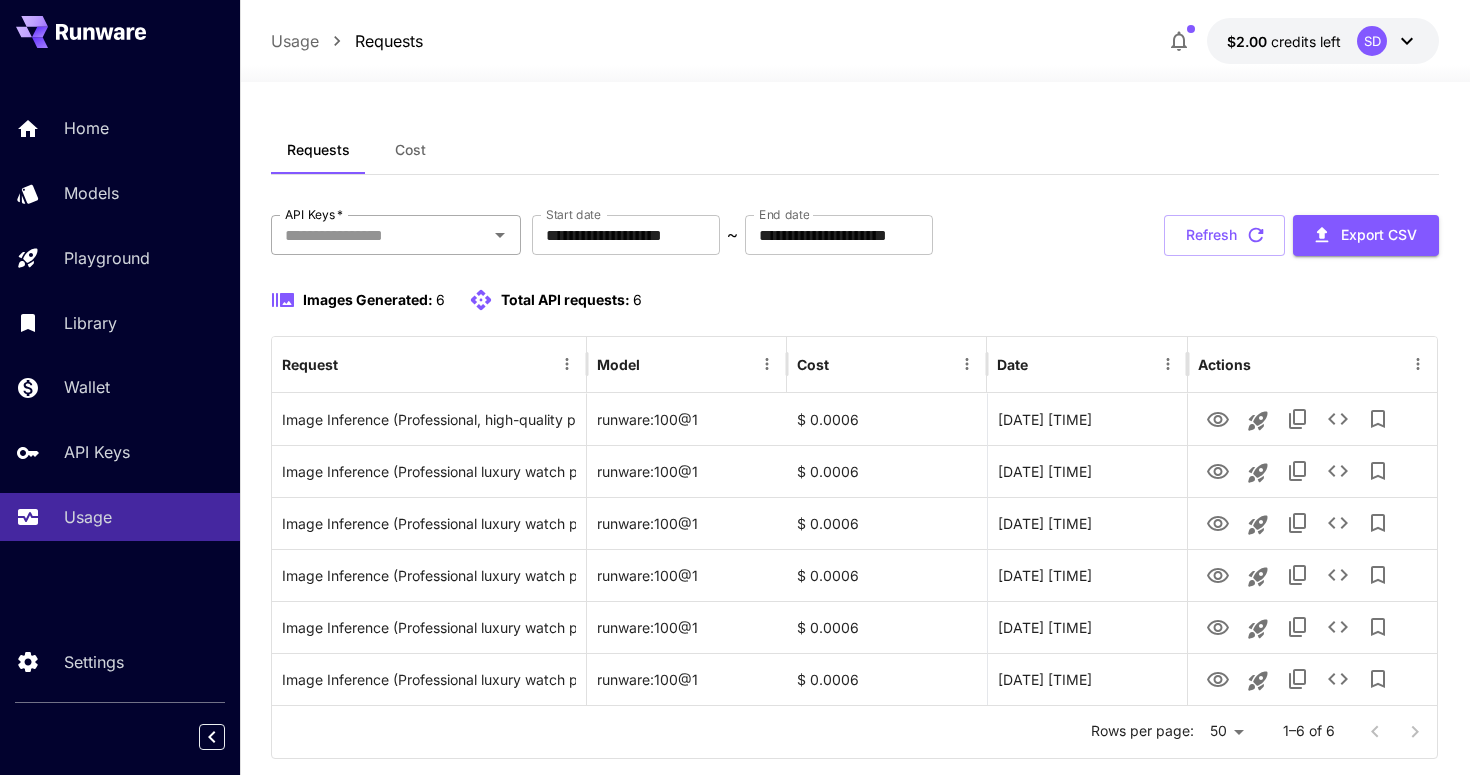 click on "API Keys   *" at bounding box center (379, 235) 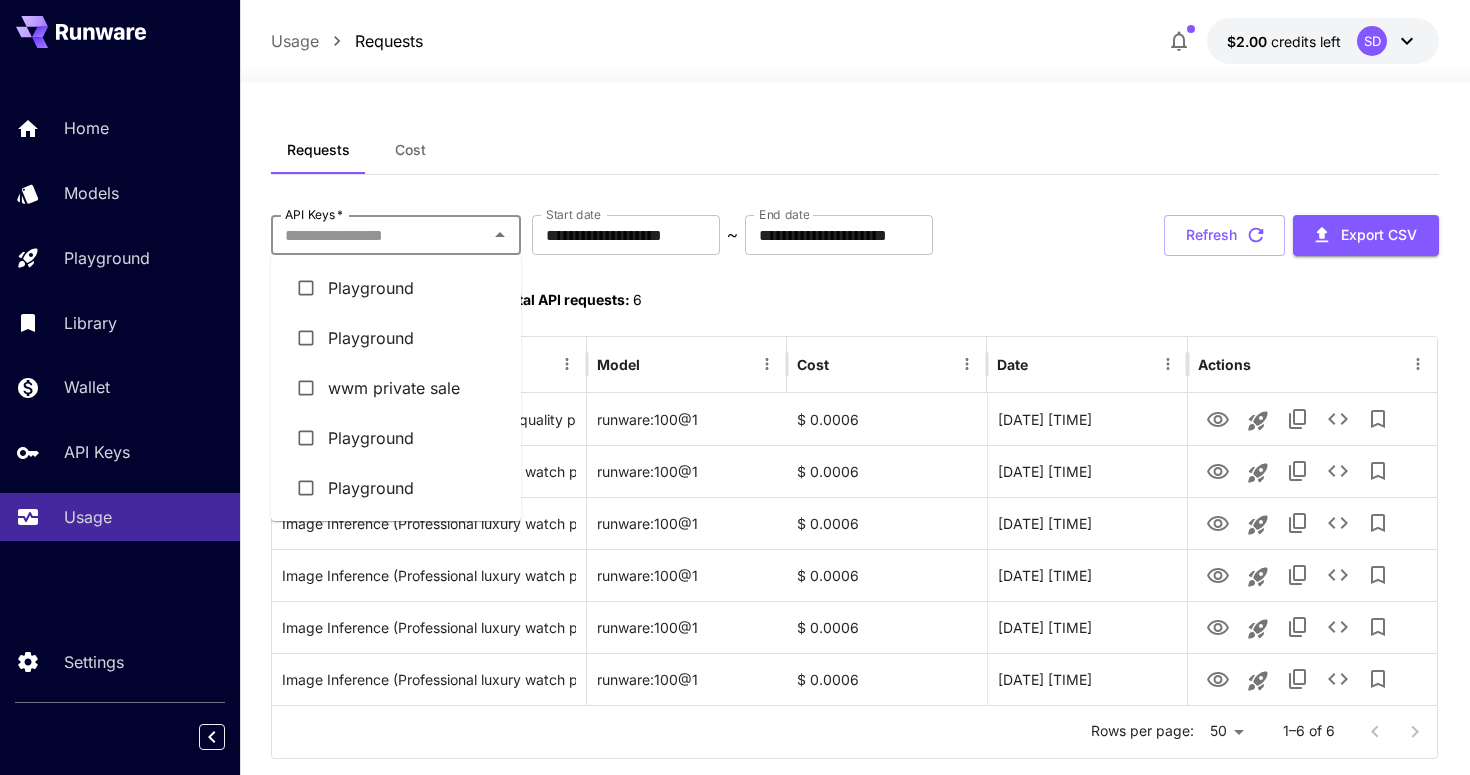 click on "API Keys   *" at bounding box center [379, 235] 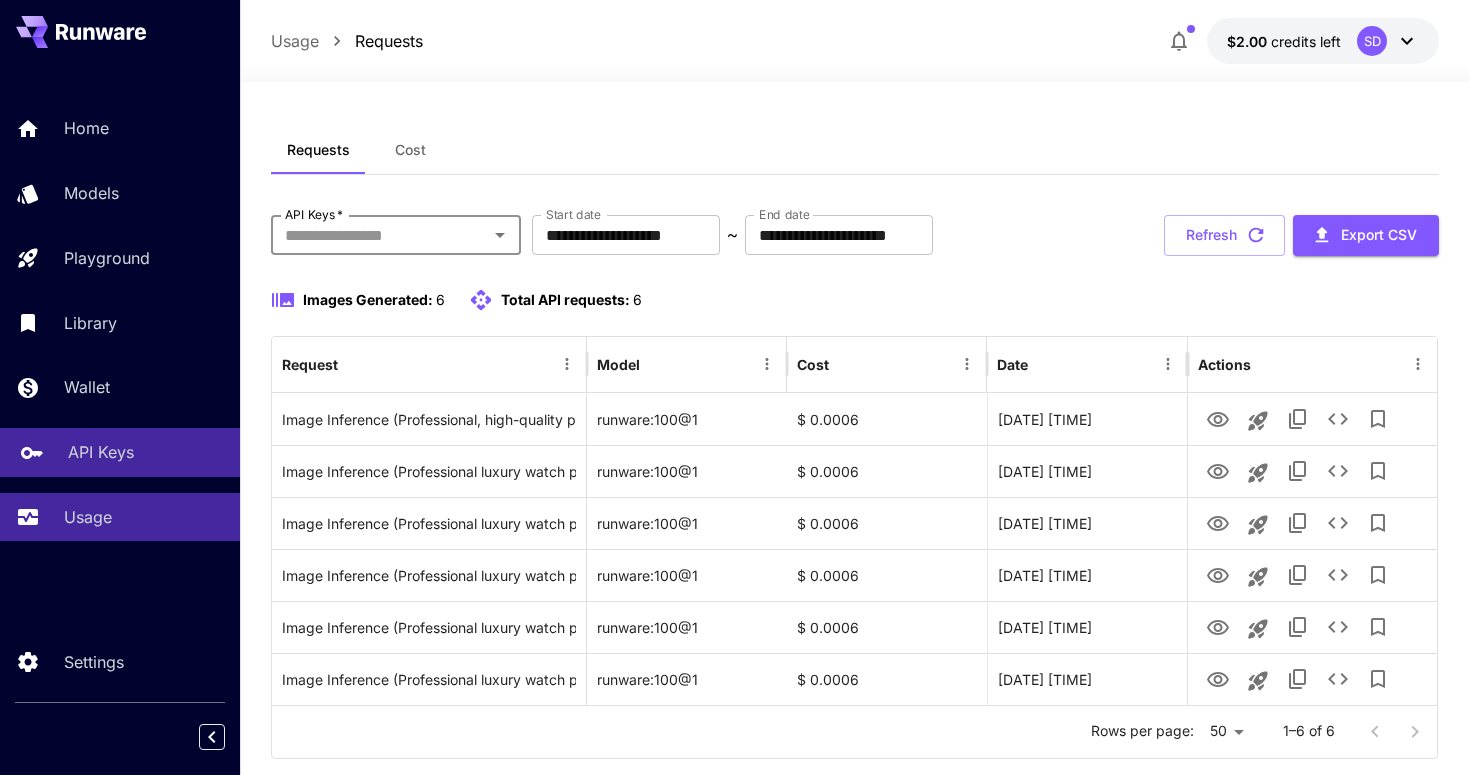 click on "API Keys" at bounding box center (101, 452) 